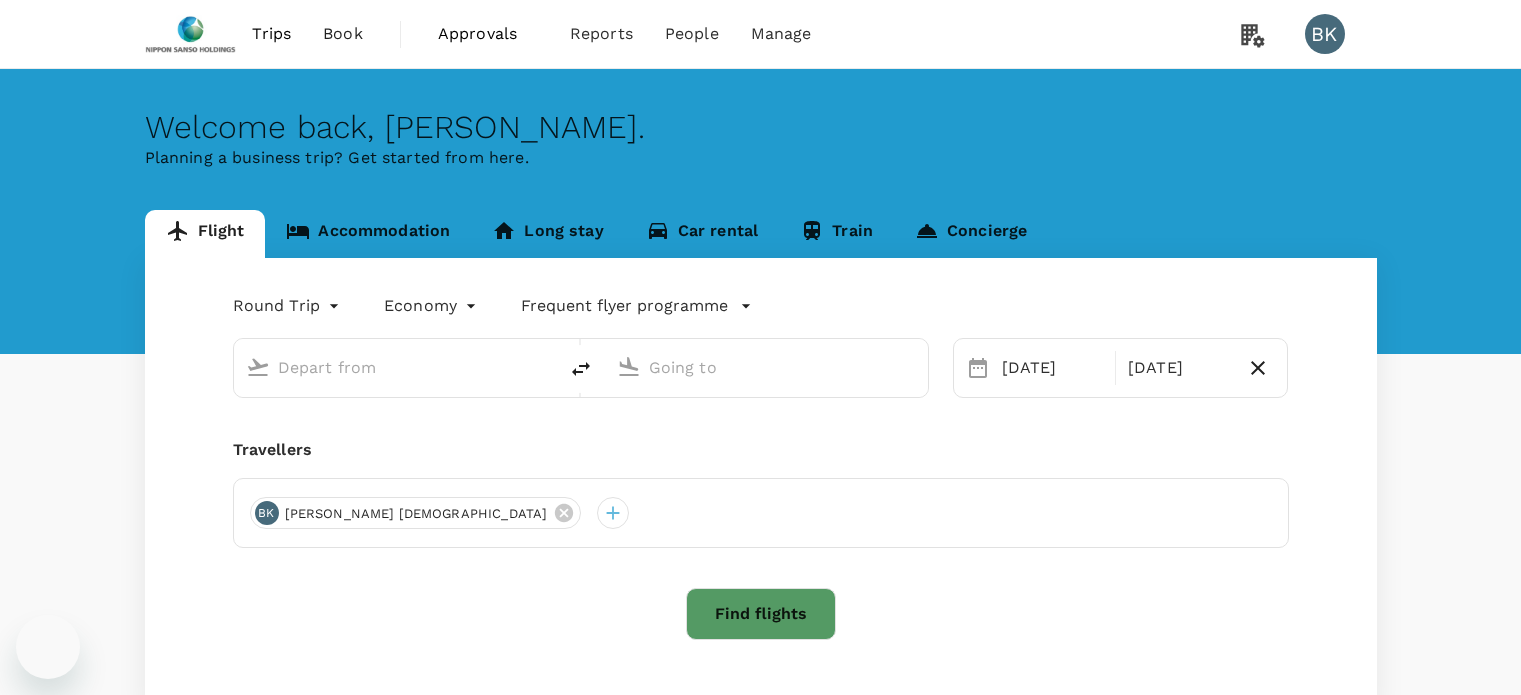 scroll, scrollTop: 0, scrollLeft: 0, axis: both 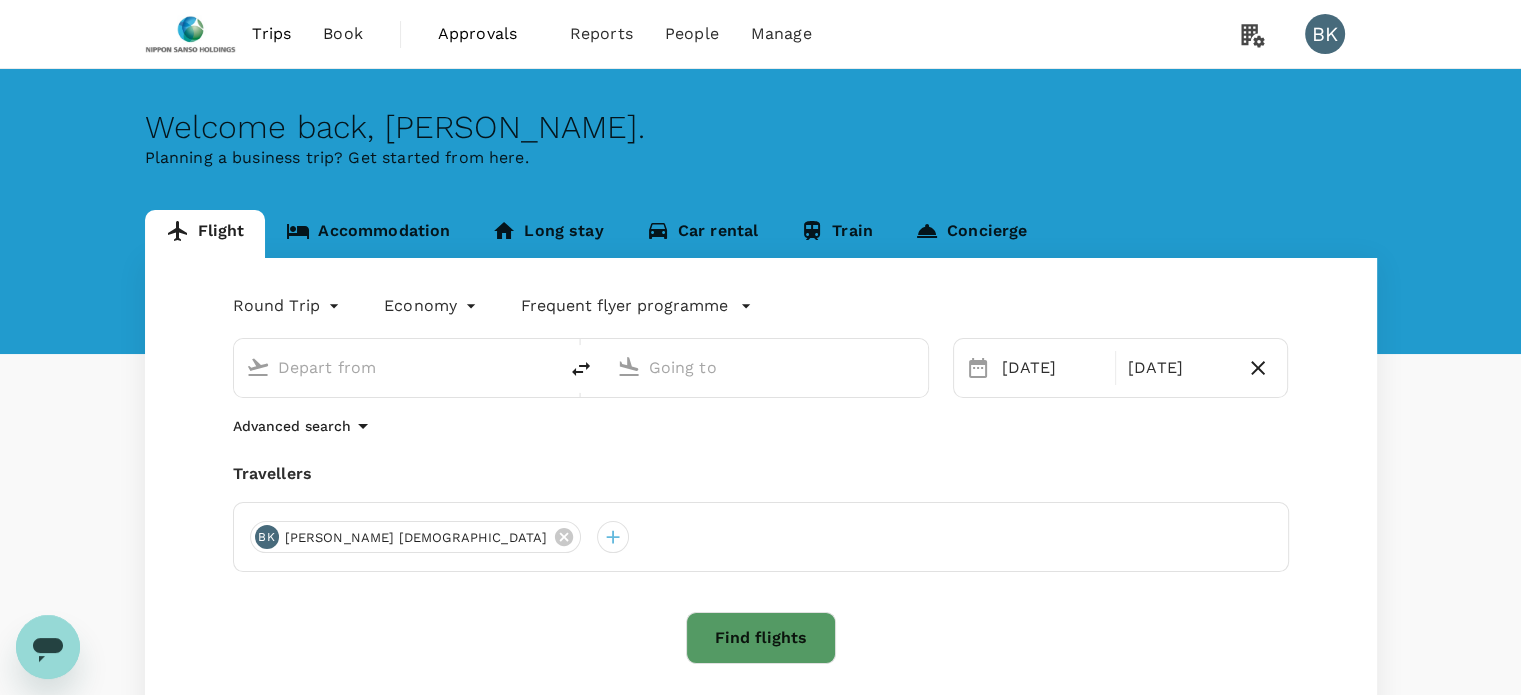 type on "[GEOGRAPHIC_DATA], [GEOGRAPHIC_DATA] (any)" 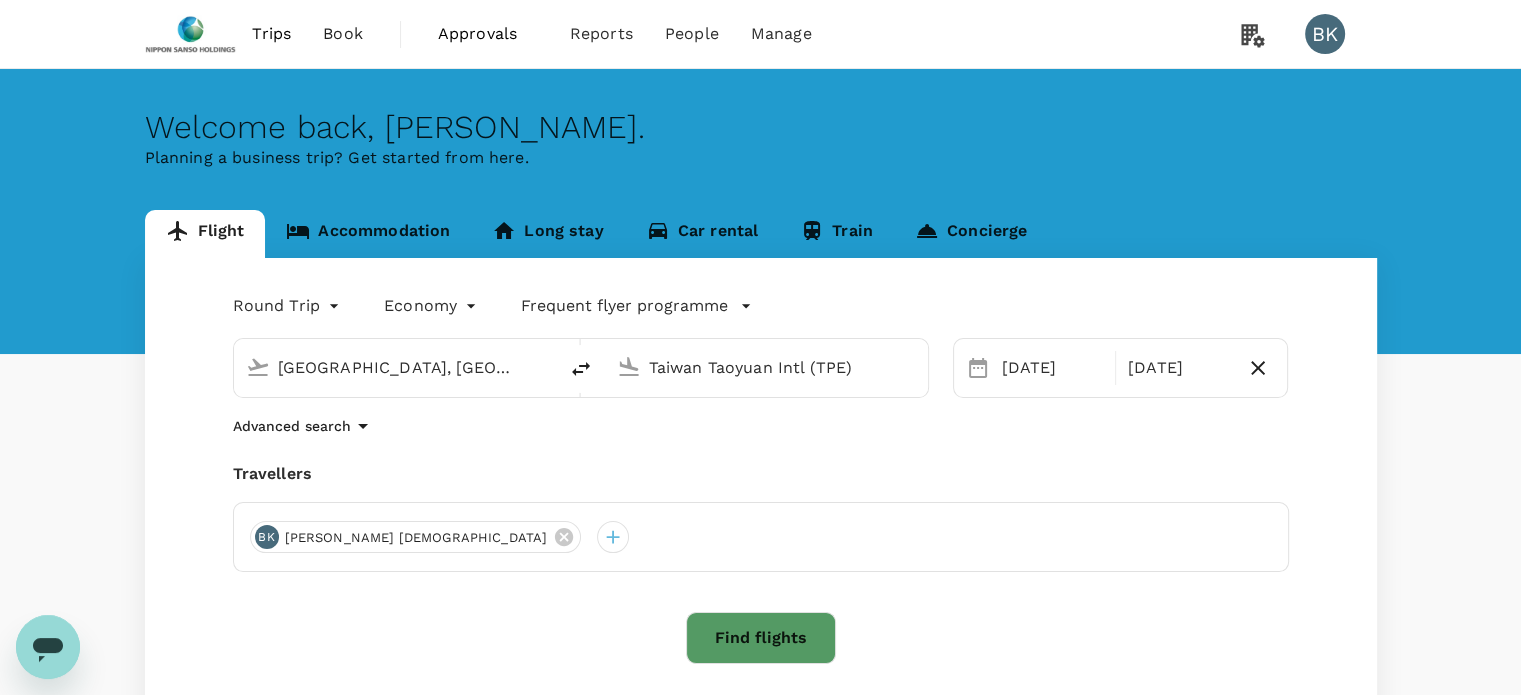 type 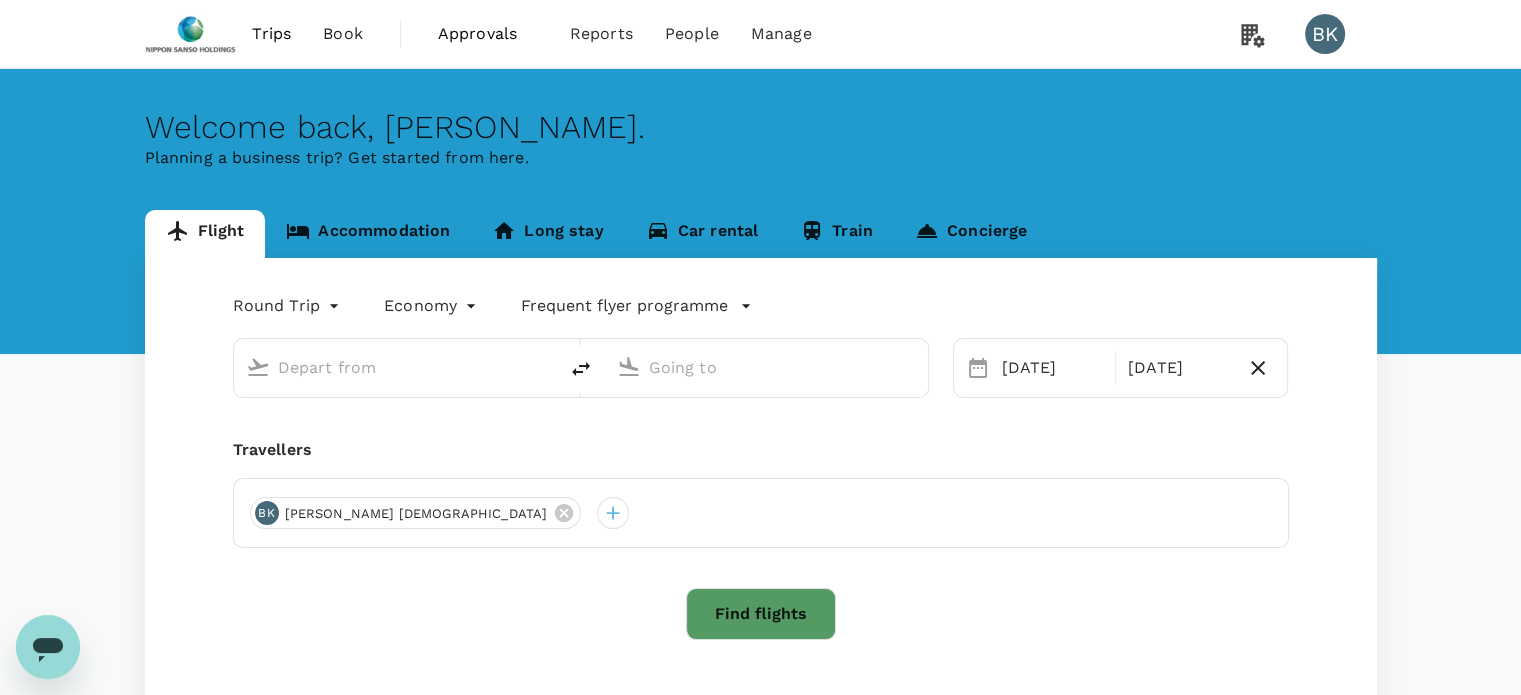 type on "[GEOGRAPHIC_DATA], [GEOGRAPHIC_DATA] (any)" 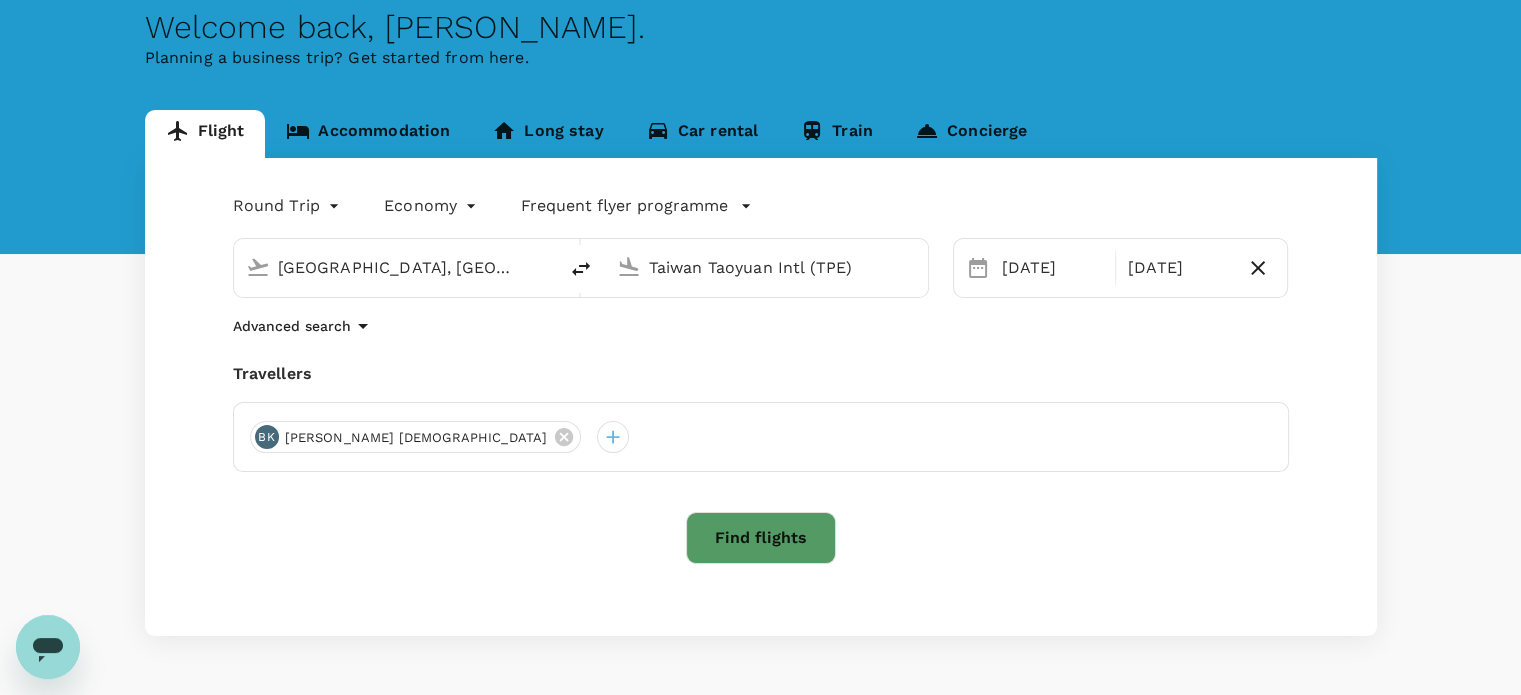 scroll, scrollTop: 165, scrollLeft: 0, axis: vertical 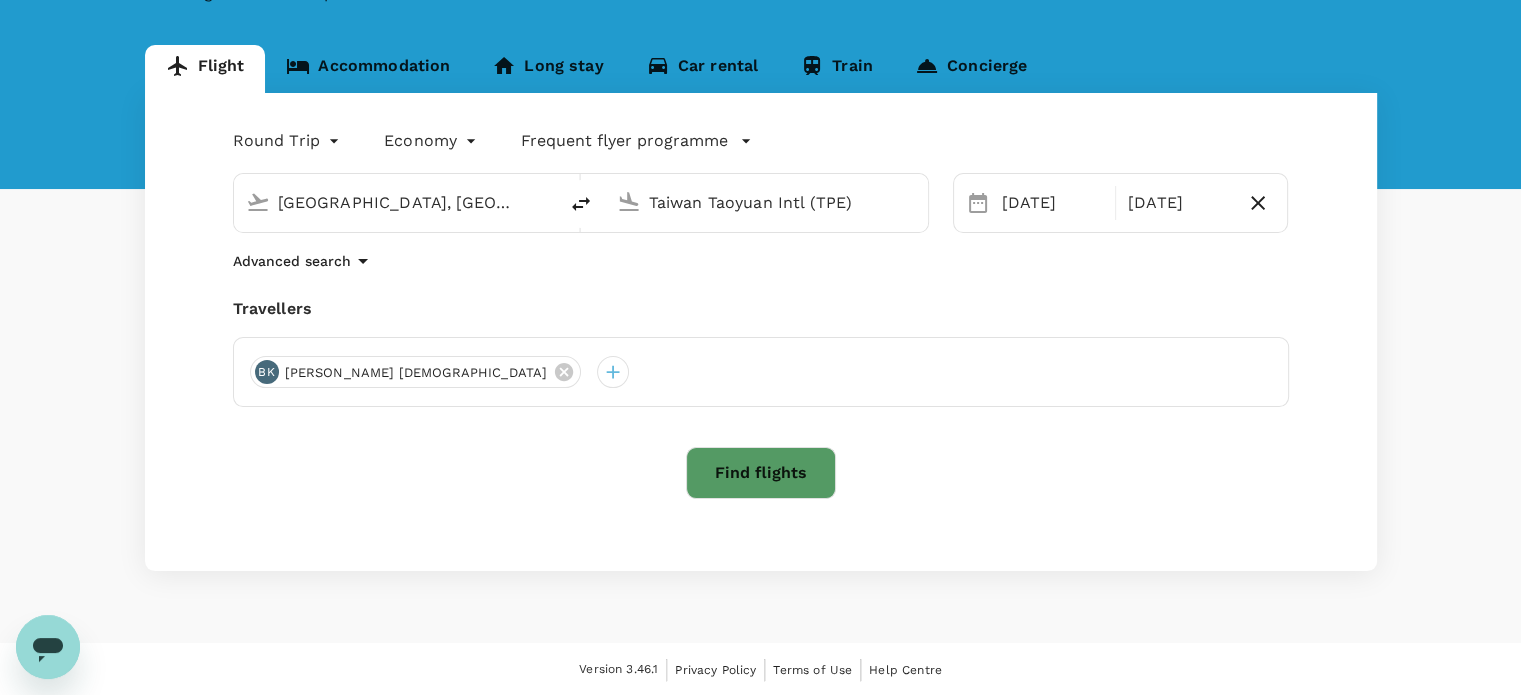 click on "Travellers" at bounding box center [761, 309] 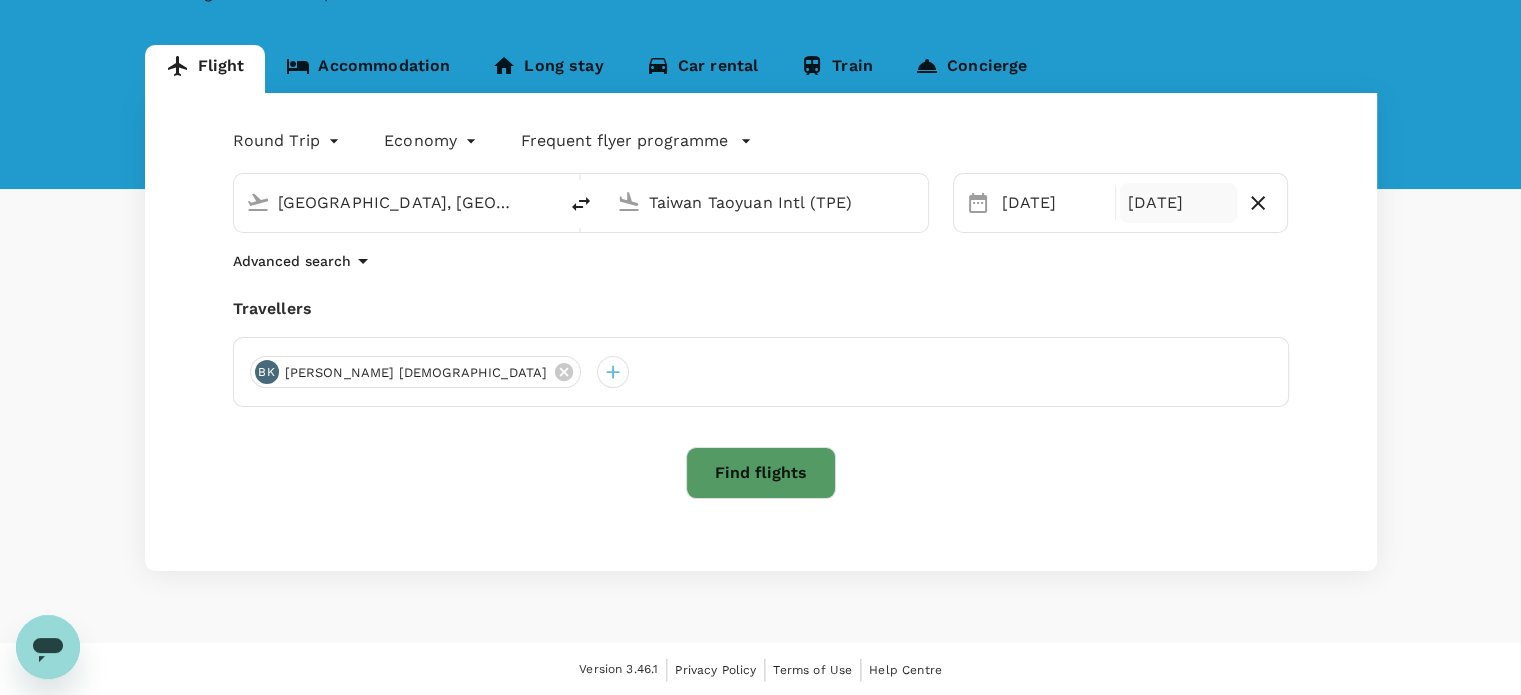 click on "[DATE]" at bounding box center [1178, 203] 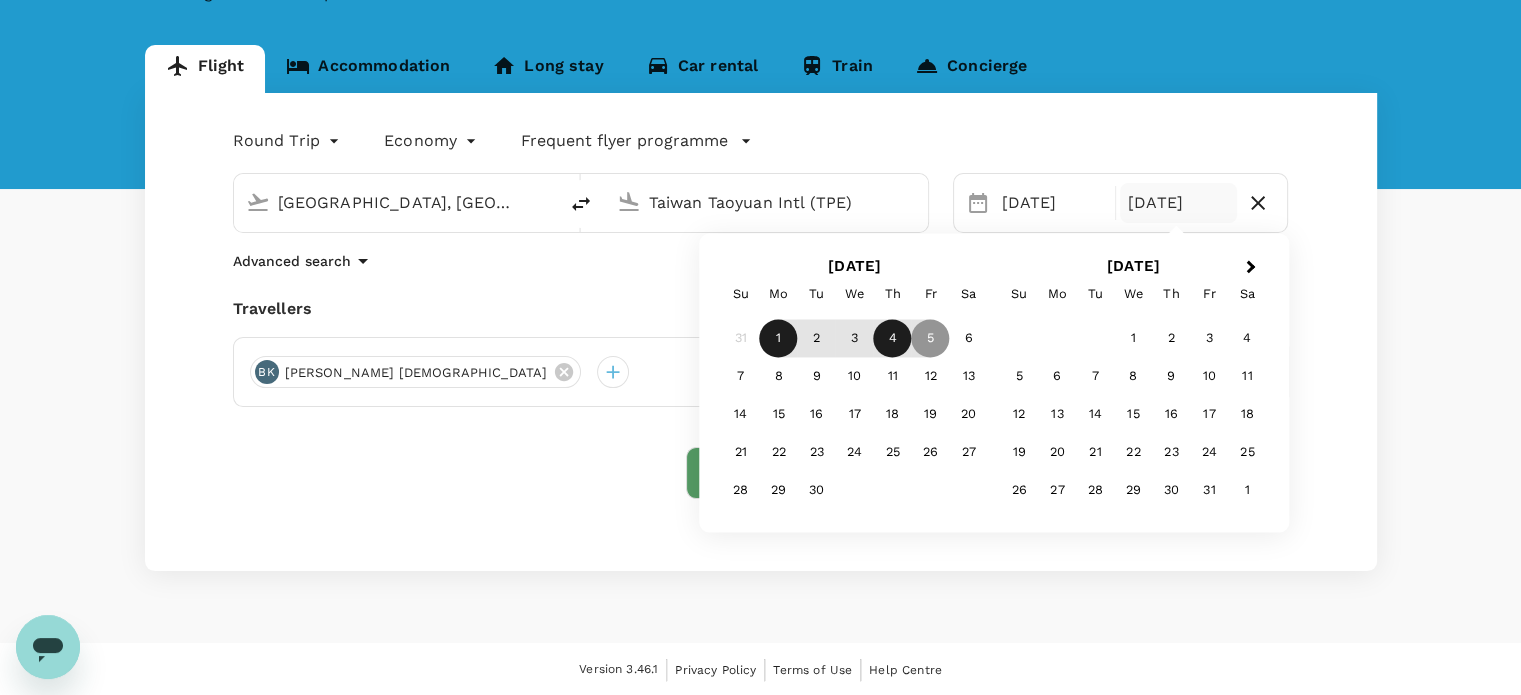 click on "4" at bounding box center (893, 339) 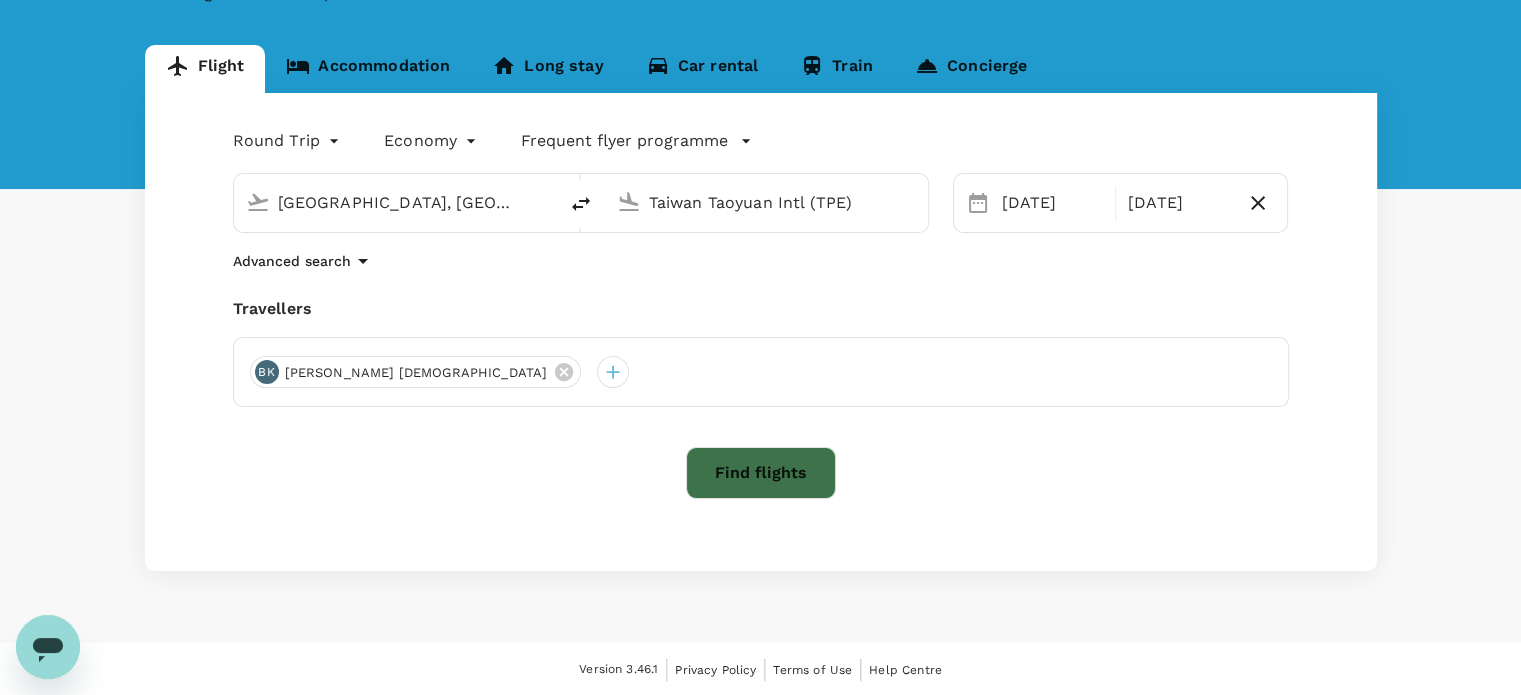 click on "Find flights" at bounding box center (761, 473) 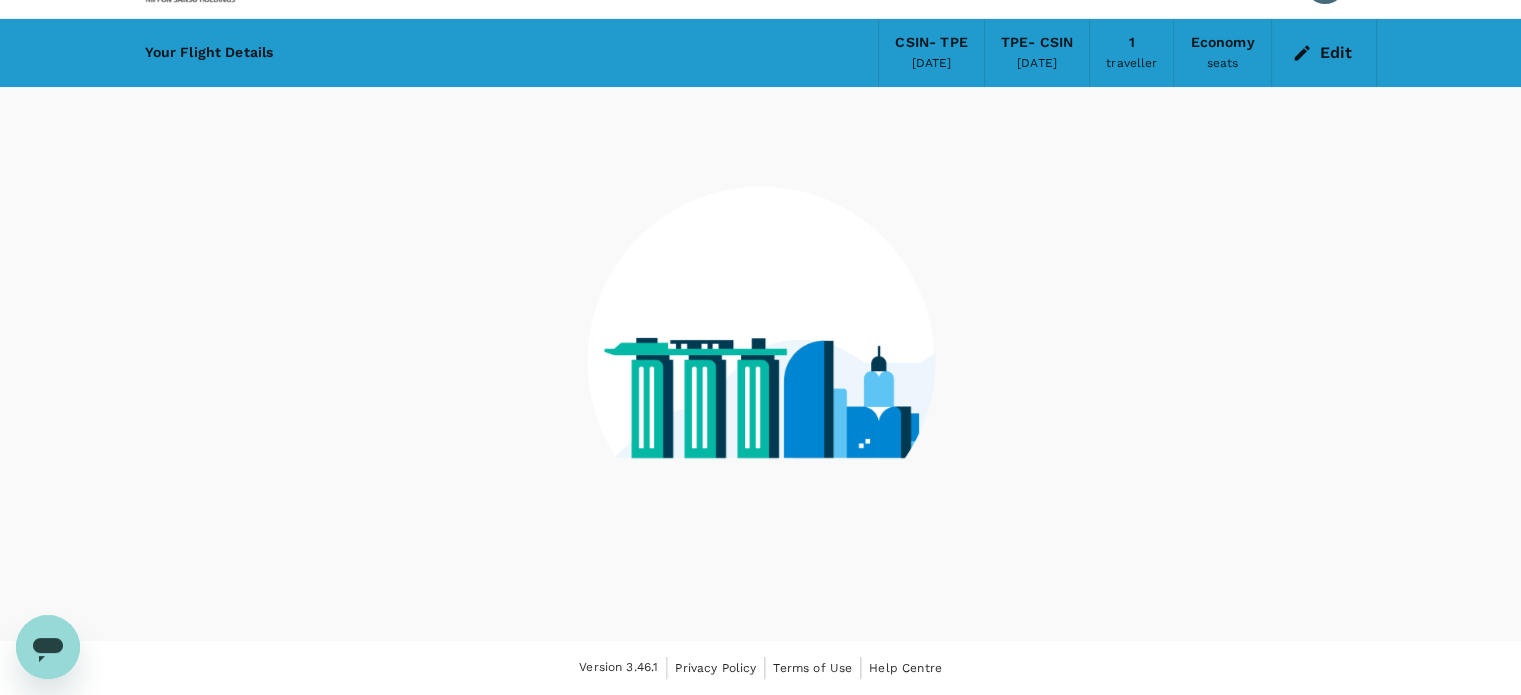 scroll, scrollTop: 0, scrollLeft: 0, axis: both 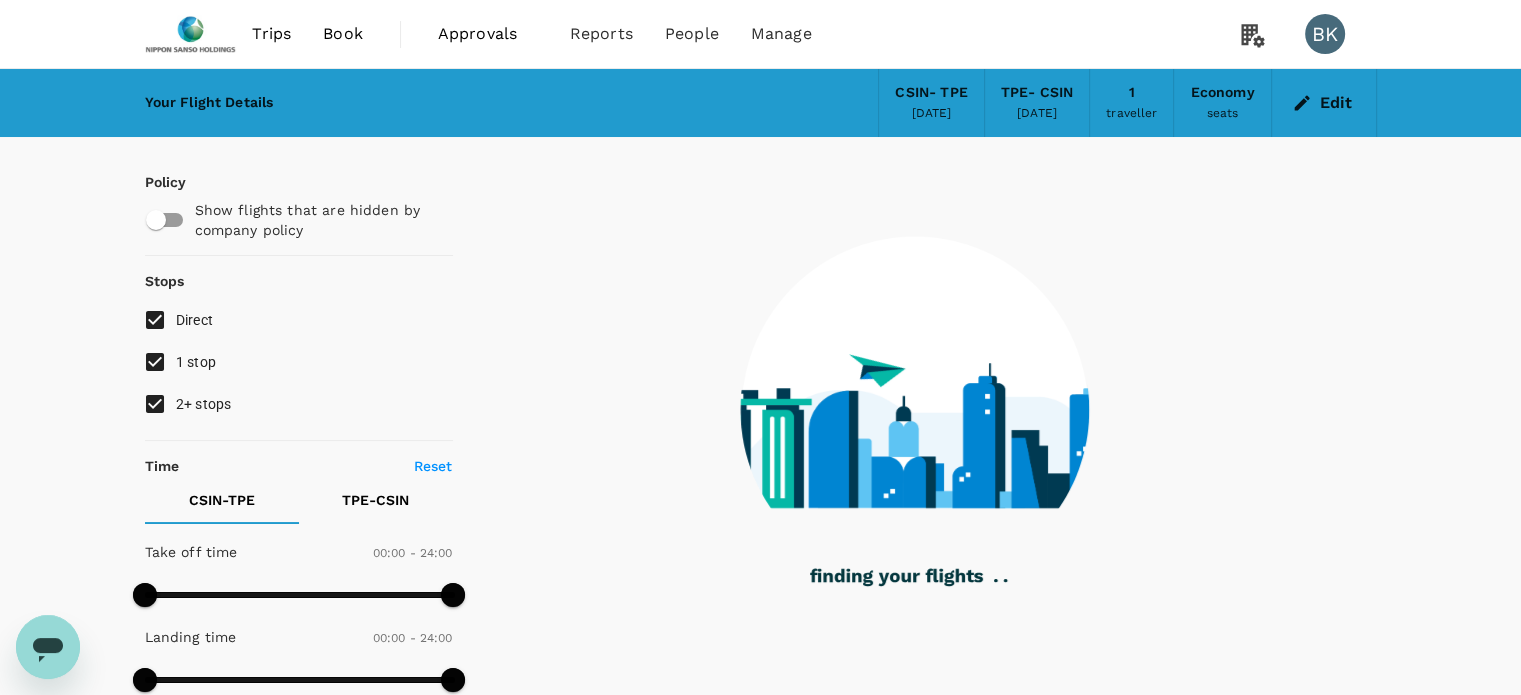 click on "1 stop" at bounding box center (155, 362) 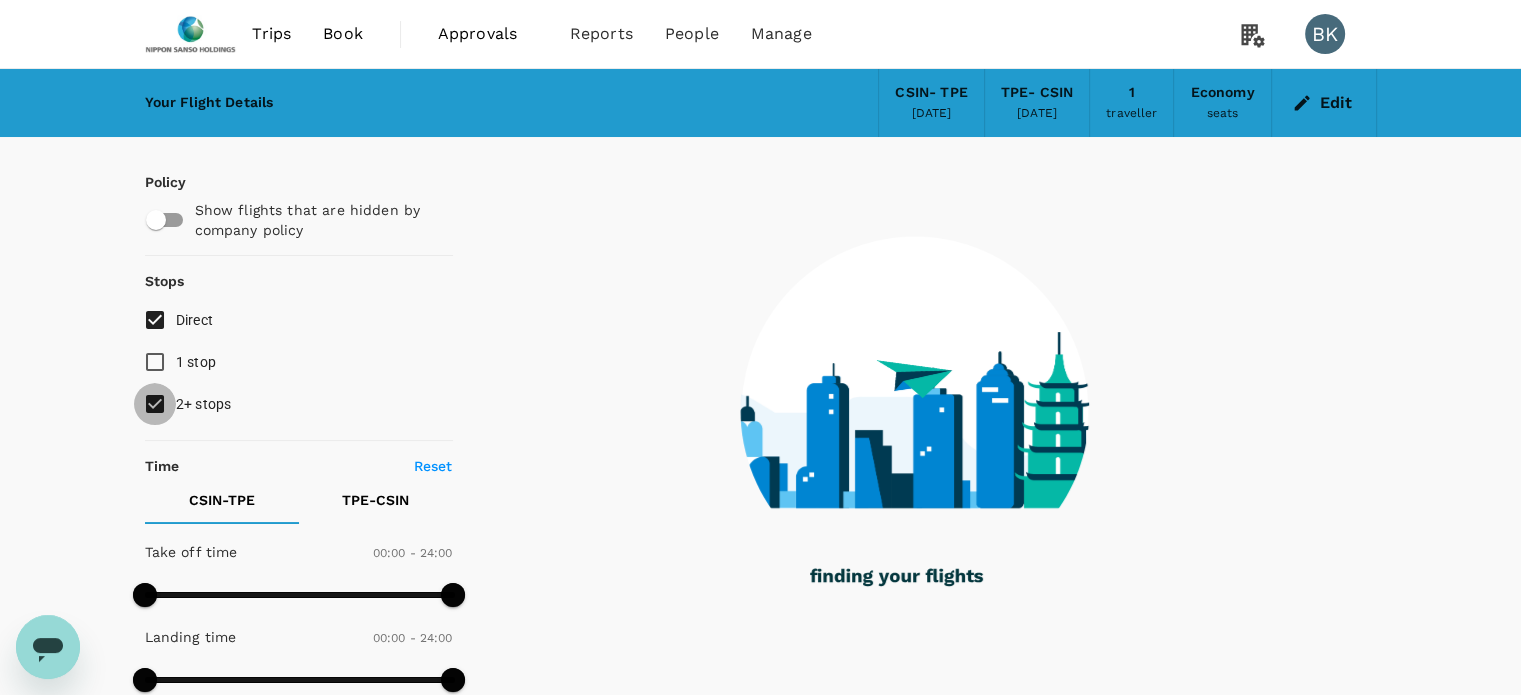 click on "2+ stops" at bounding box center (155, 404) 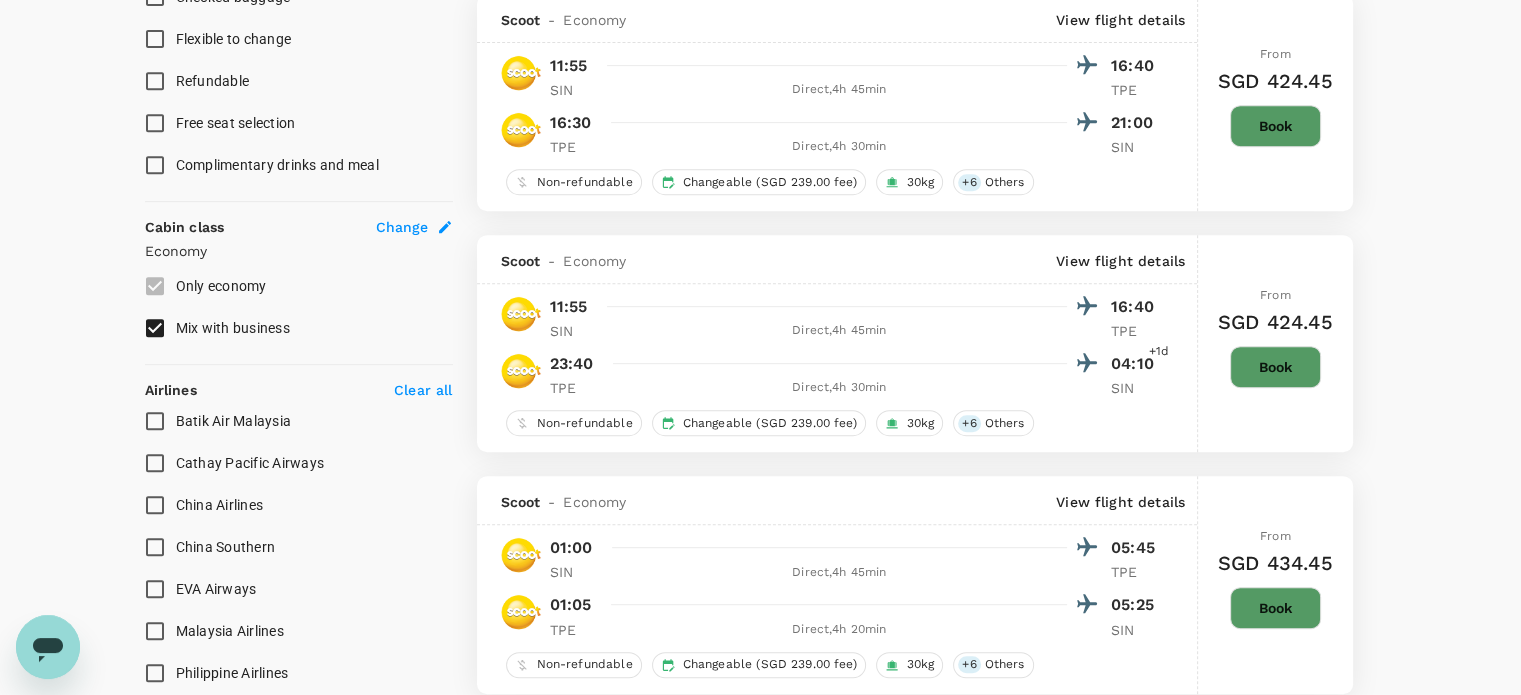 scroll, scrollTop: 900, scrollLeft: 0, axis: vertical 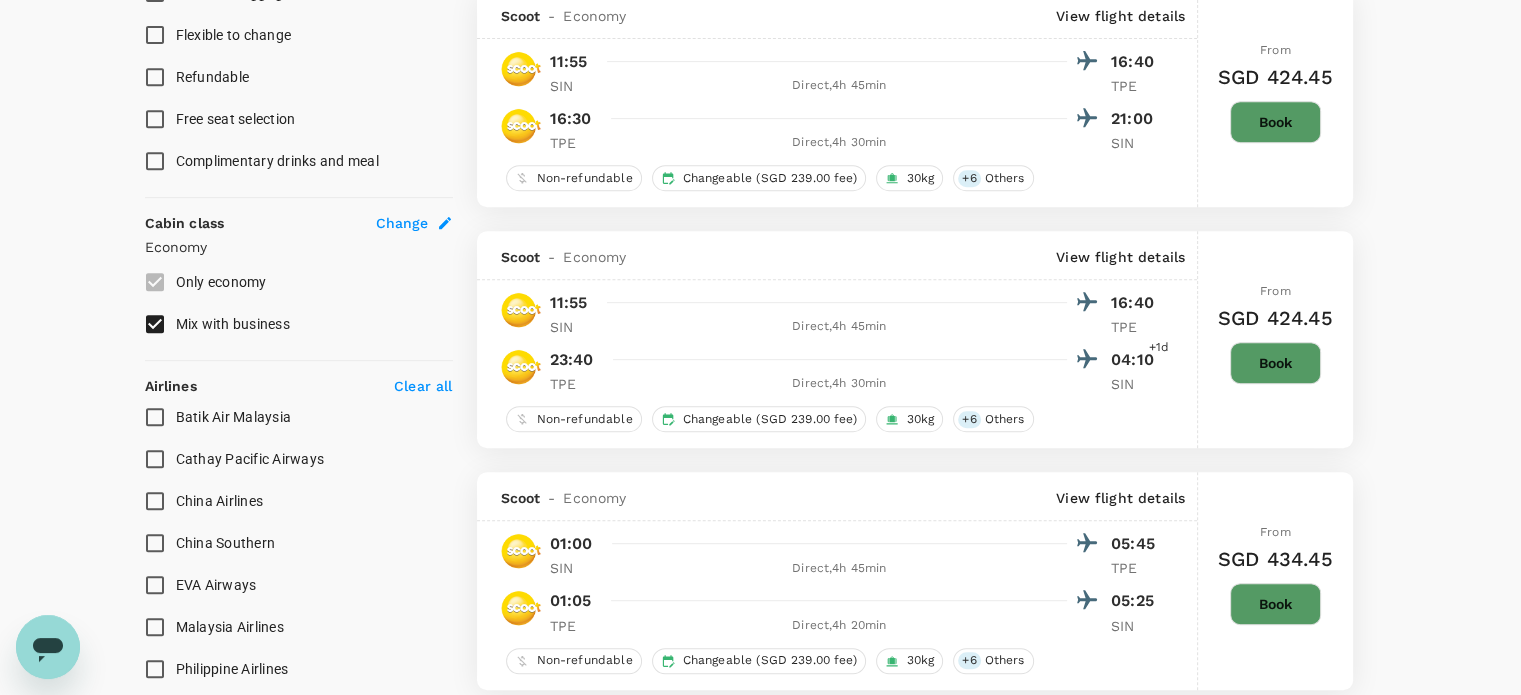 click on "Mix with business" at bounding box center (155, 324) 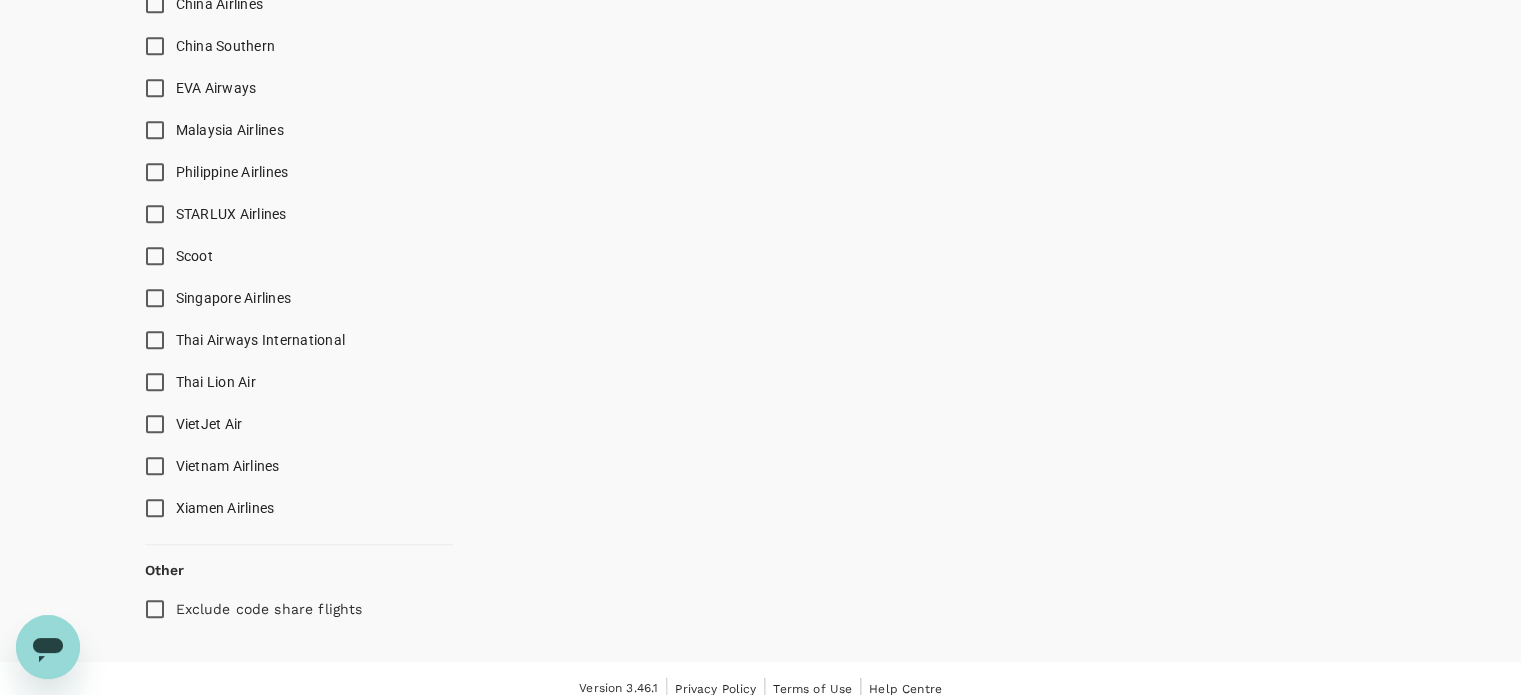 scroll, scrollTop: 1413, scrollLeft: 0, axis: vertical 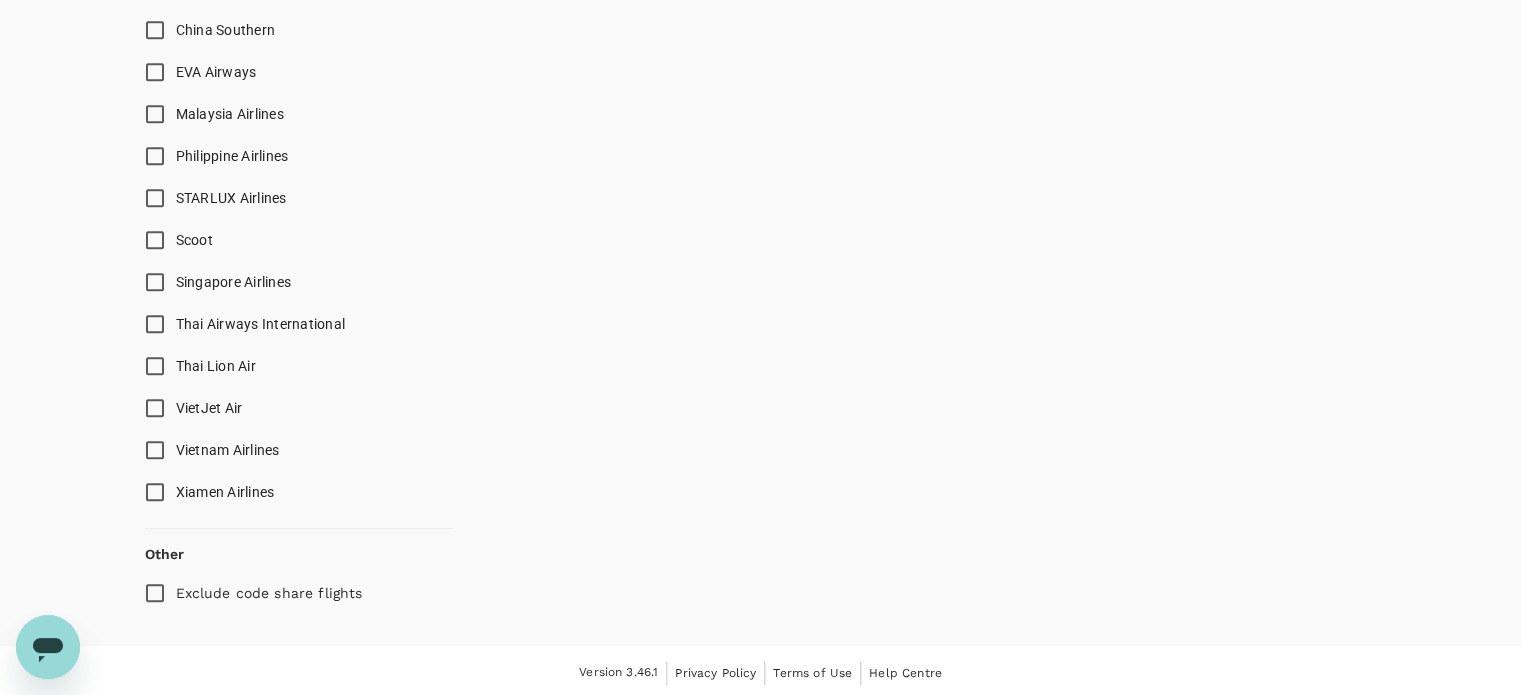 type on "1390" 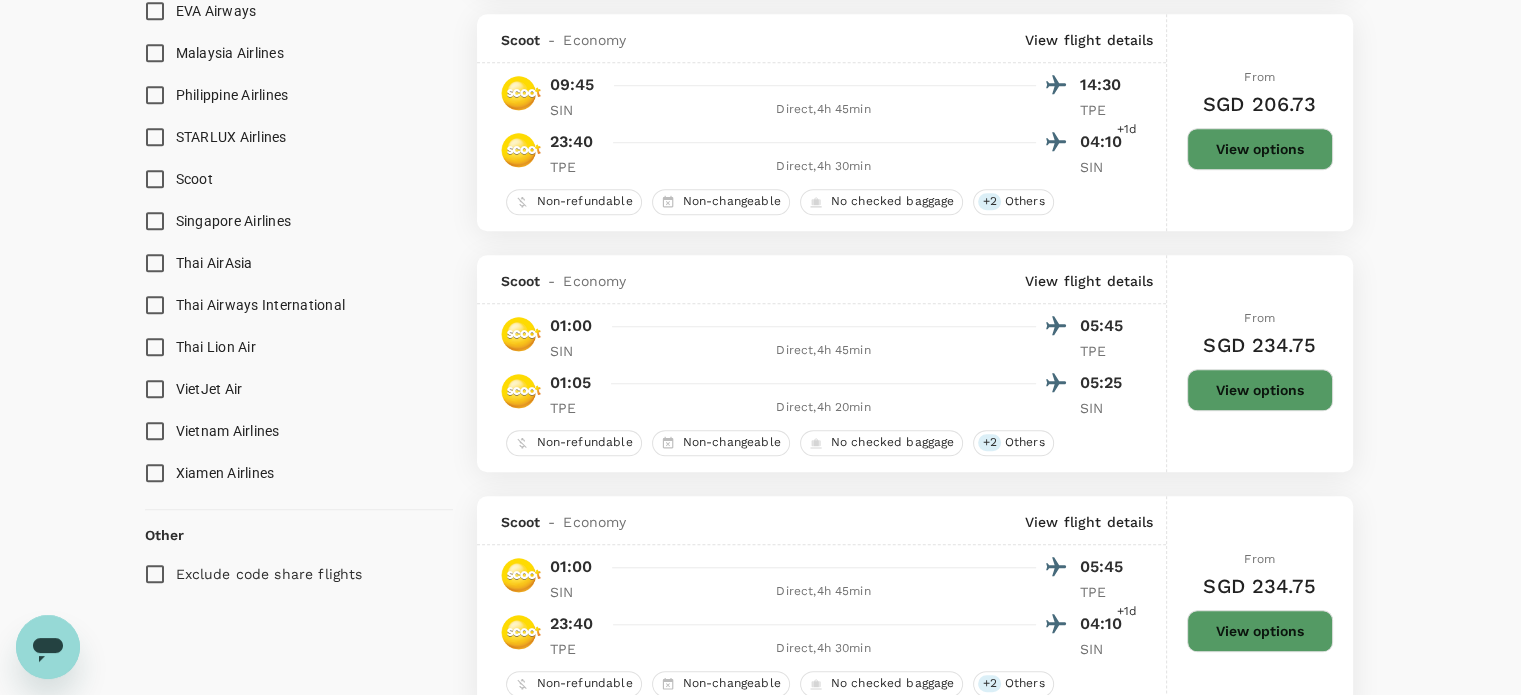 scroll, scrollTop: 1613, scrollLeft: 0, axis: vertical 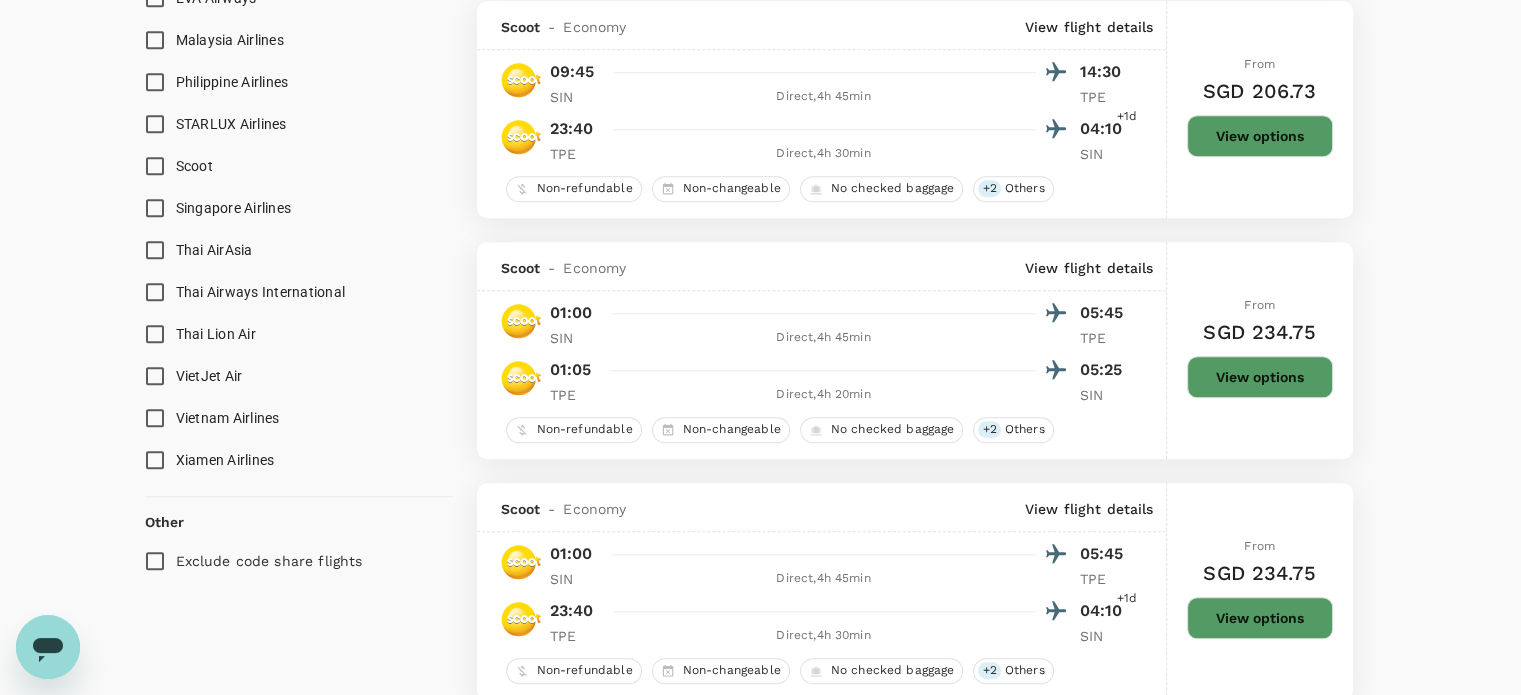click on "Singapore Airlines" at bounding box center [155, 208] 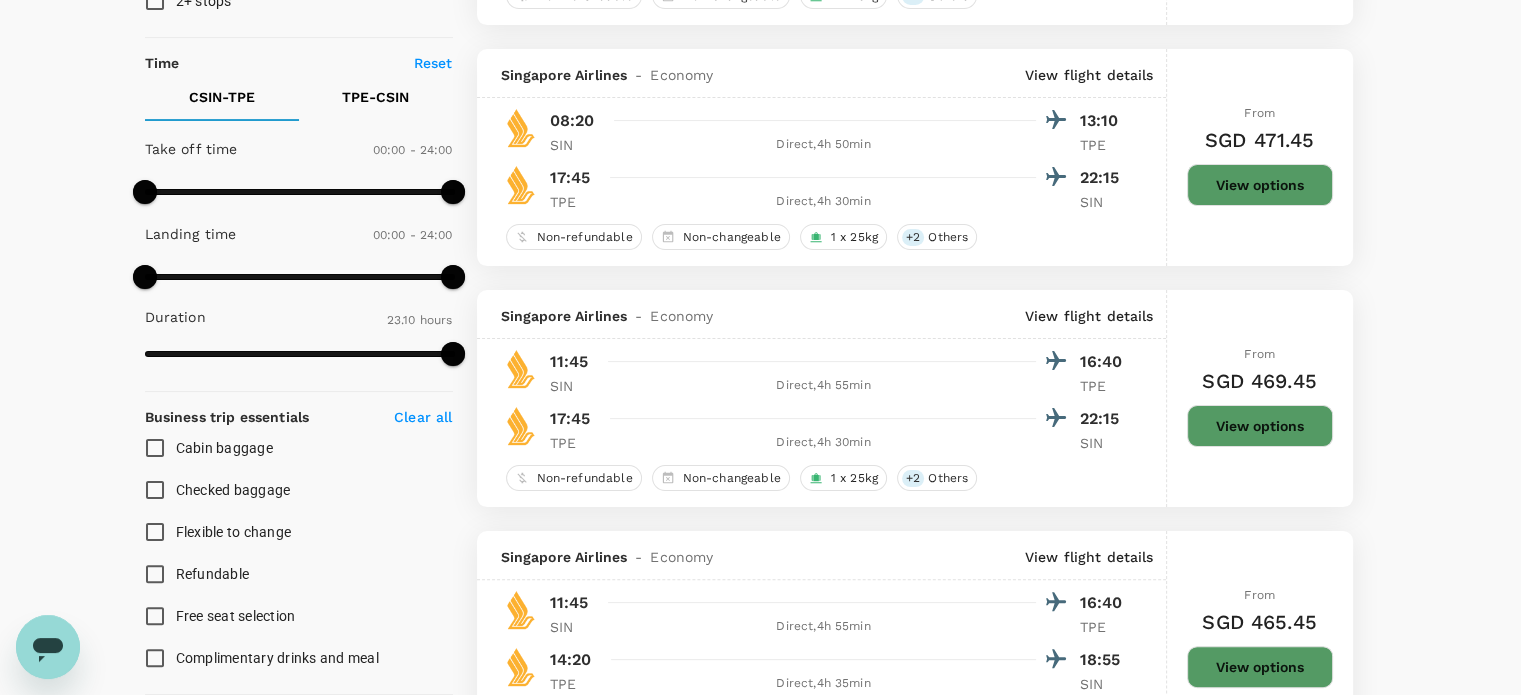 scroll, scrollTop: 400, scrollLeft: 0, axis: vertical 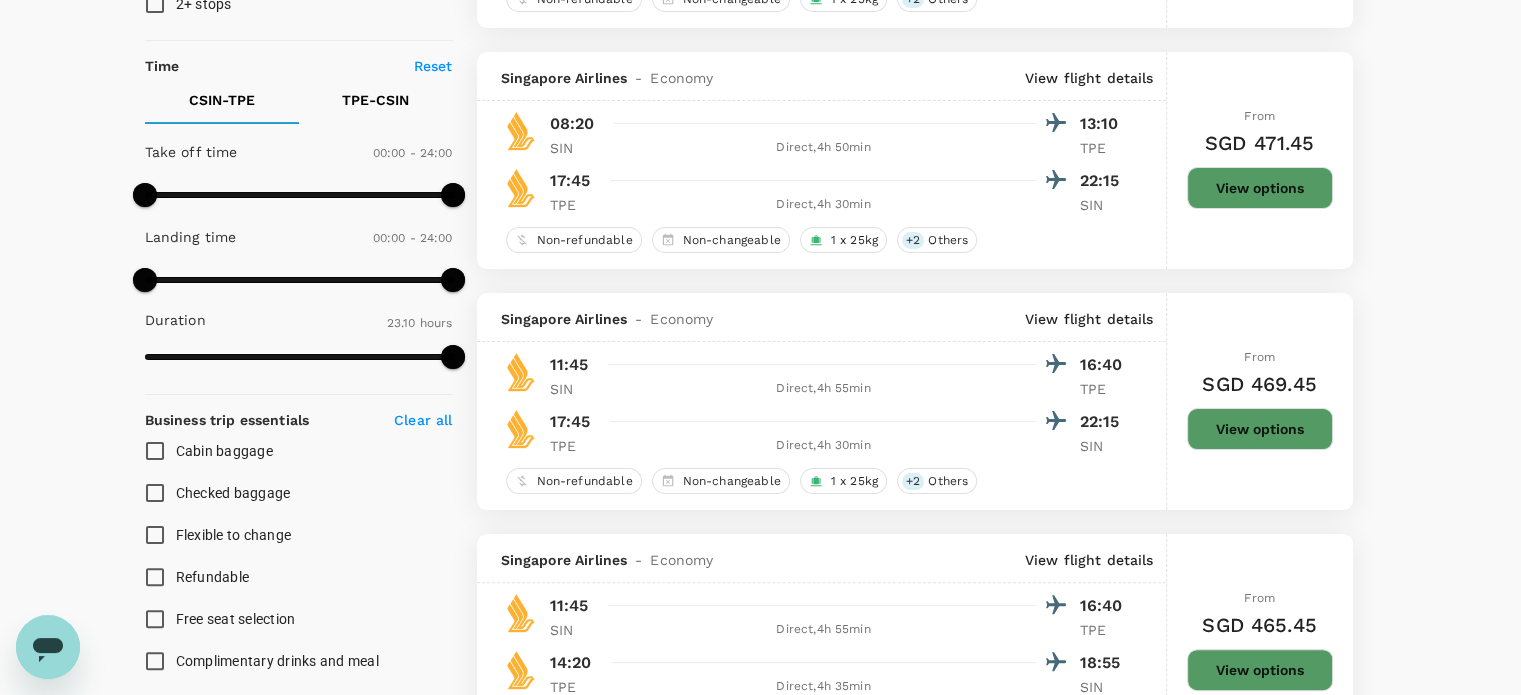 click on "Your Flight Details CSIN  -   TPE [DATE] TPE  -   CSIN [DATE] 1 traveller Economy seats Edit Policy Show flights that are hidden by company policy Stops Direct 1 stop 2+ stops Time Reset CSIN - TPE TPE - CSIN Take off time 00:00 - 24:00 Landing time 00:00 - 24:00 Duration 23.10 hours Take off time 00:00 - 24:00 Landing time 00:00 - 24:00 Duration 23.15 hours Business trip essentials Clear all Cabin baggage Checked baggage Flexible to change Refundable Free seat selection Complimentary drinks and meal Cabin class Change Economy Only economy Mix with premium-economy Mix with business Airlines Clear all AirAsia AirAsia X Batik Air Malaysia Cathay Pacific Airways Cebu Pacific Air China Airlines China Southern EVA Airways Malaysia Airlines Philippine Airlines STARLUX Airlines Scoot Singapore Airlines Thai AirAsia Thai Airways International Thai Lion Air VietJet Air Vietnam Airlines Xiamen Airlines Other Exclude code share flights 24   flights found  |   0   hidden by policy Currency :  SGD Sort by :    -" at bounding box center [760, 2475] 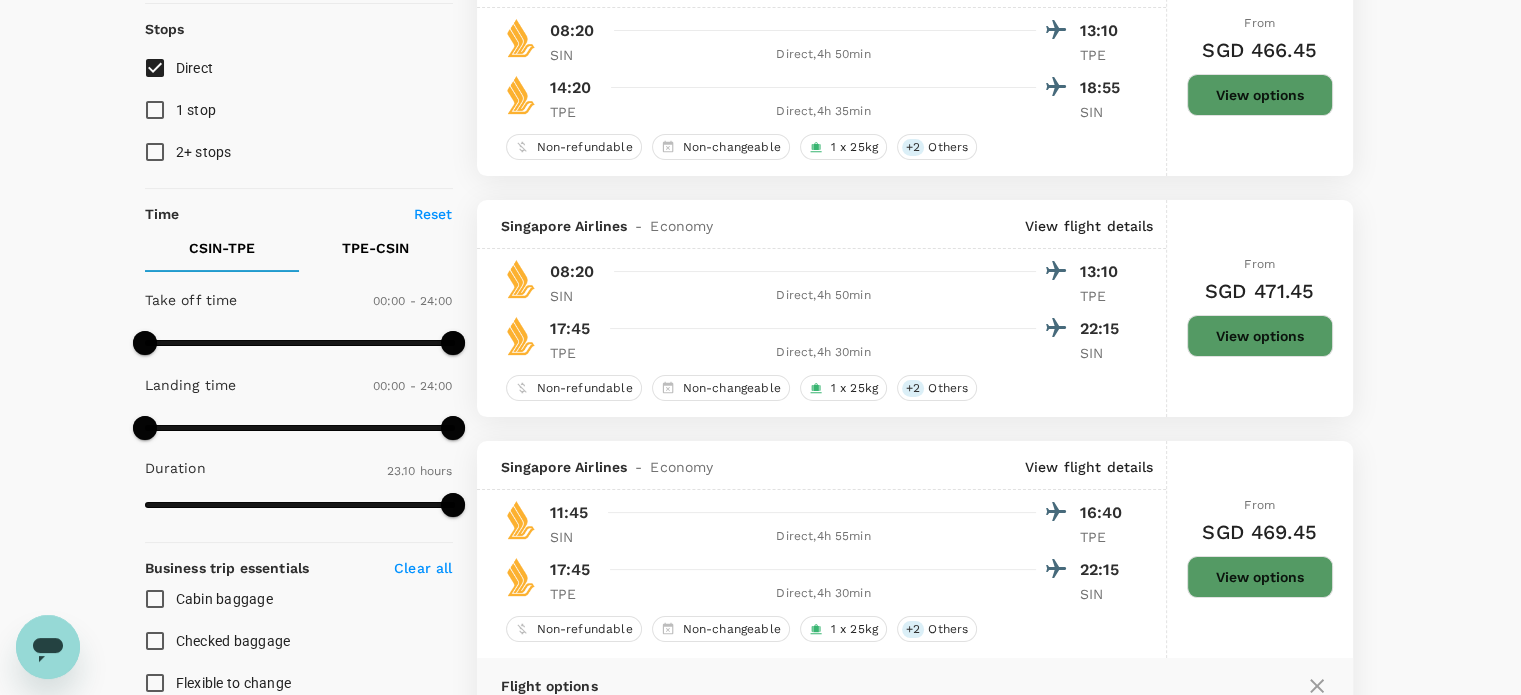 scroll, scrollTop: 300, scrollLeft: 0, axis: vertical 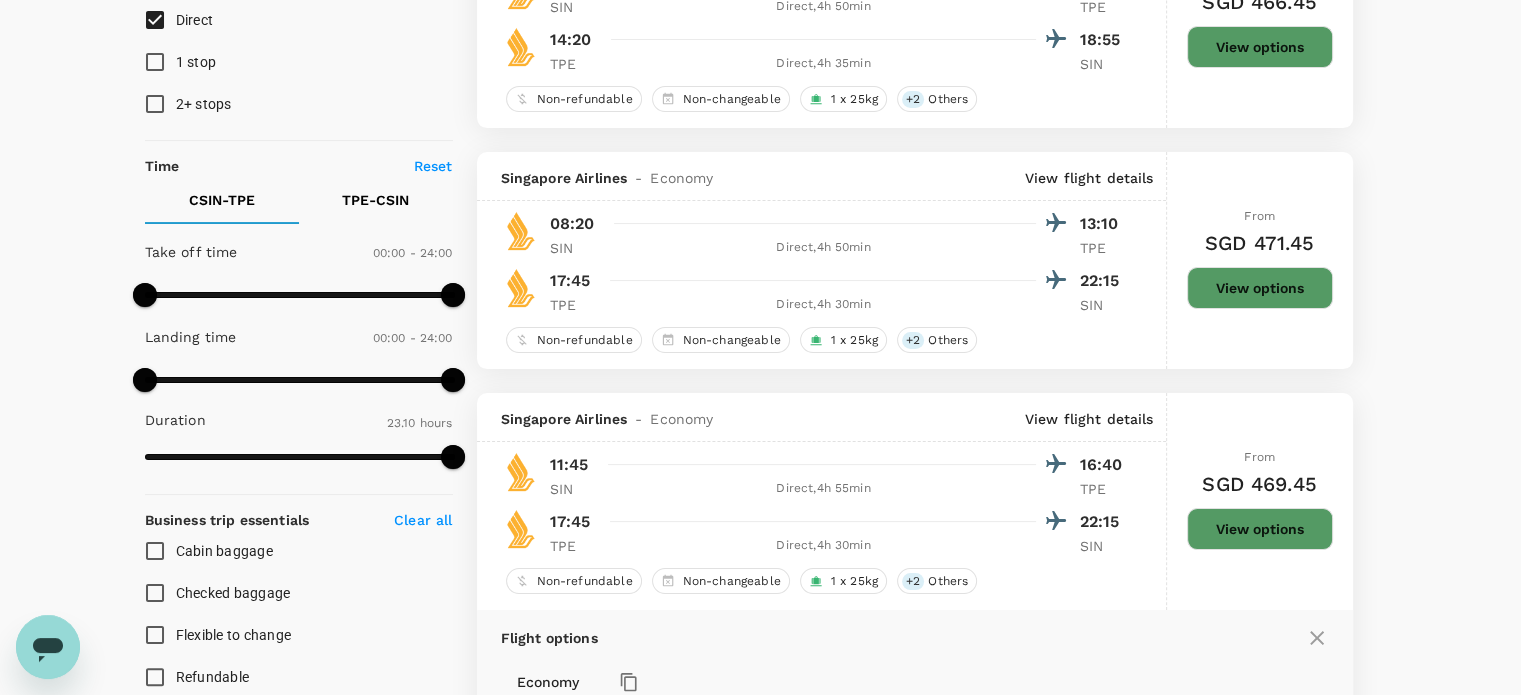 click on "Flight options" at bounding box center [915, 638] 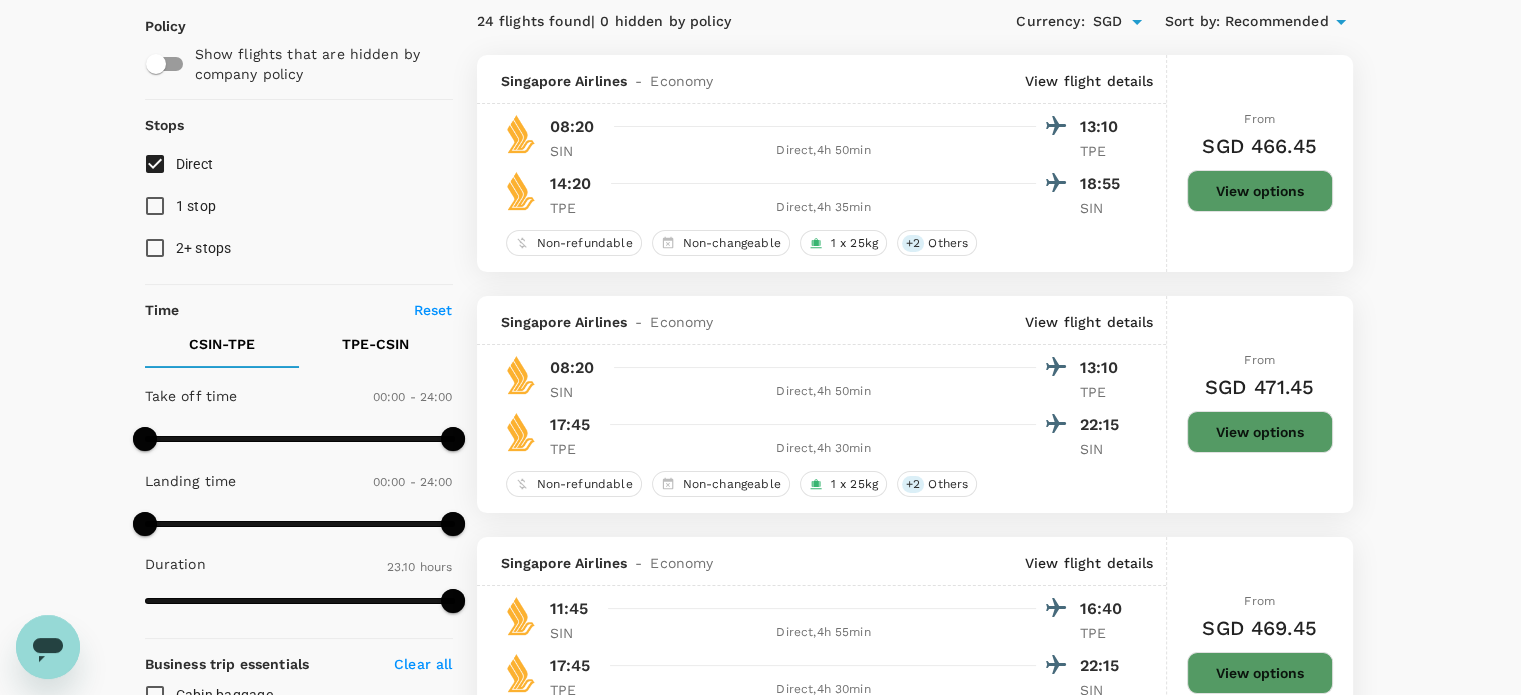scroll, scrollTop: 0, scrollLeft: 0, axis: both 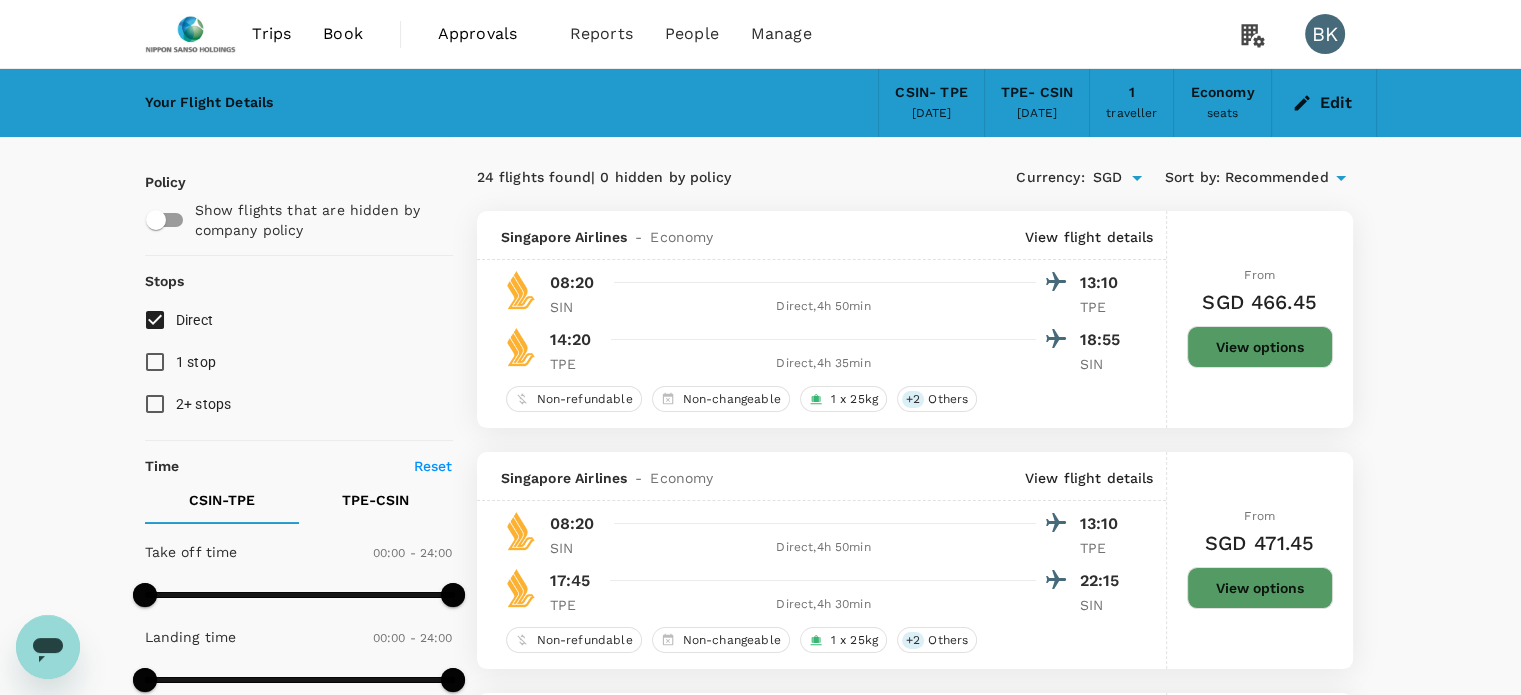 click on "Book" at bounding box center (343, 34) 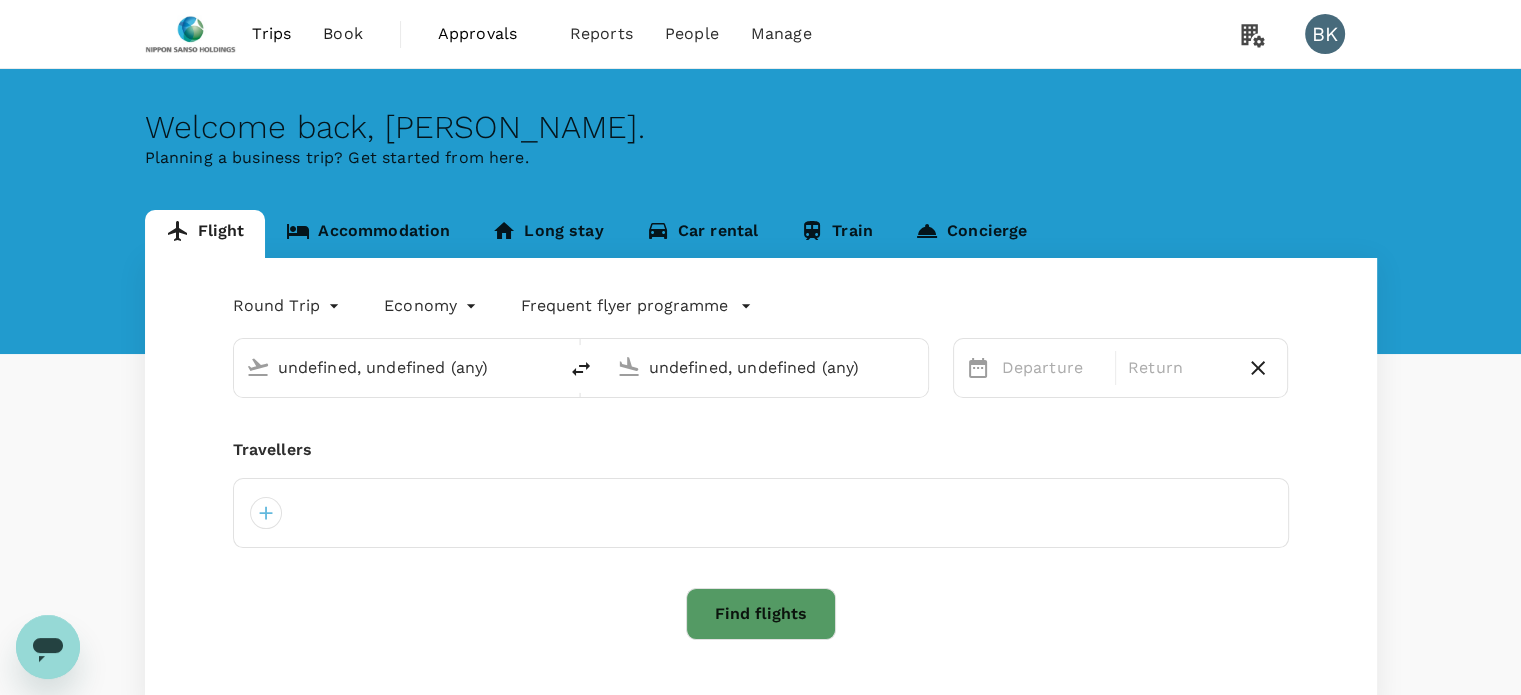 type 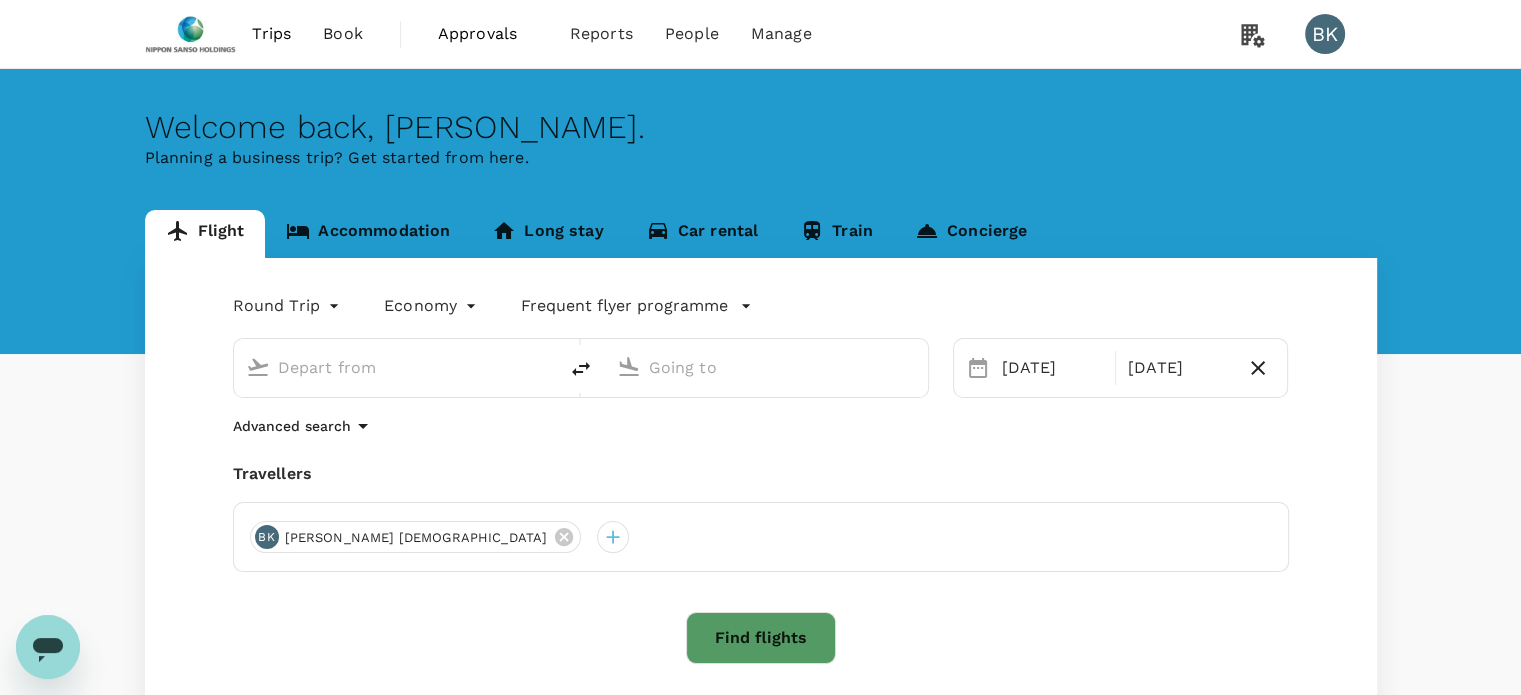 type on "[GEOGRAPHIC_DATA], [GEOGRAPHIC_DATA] (any)" 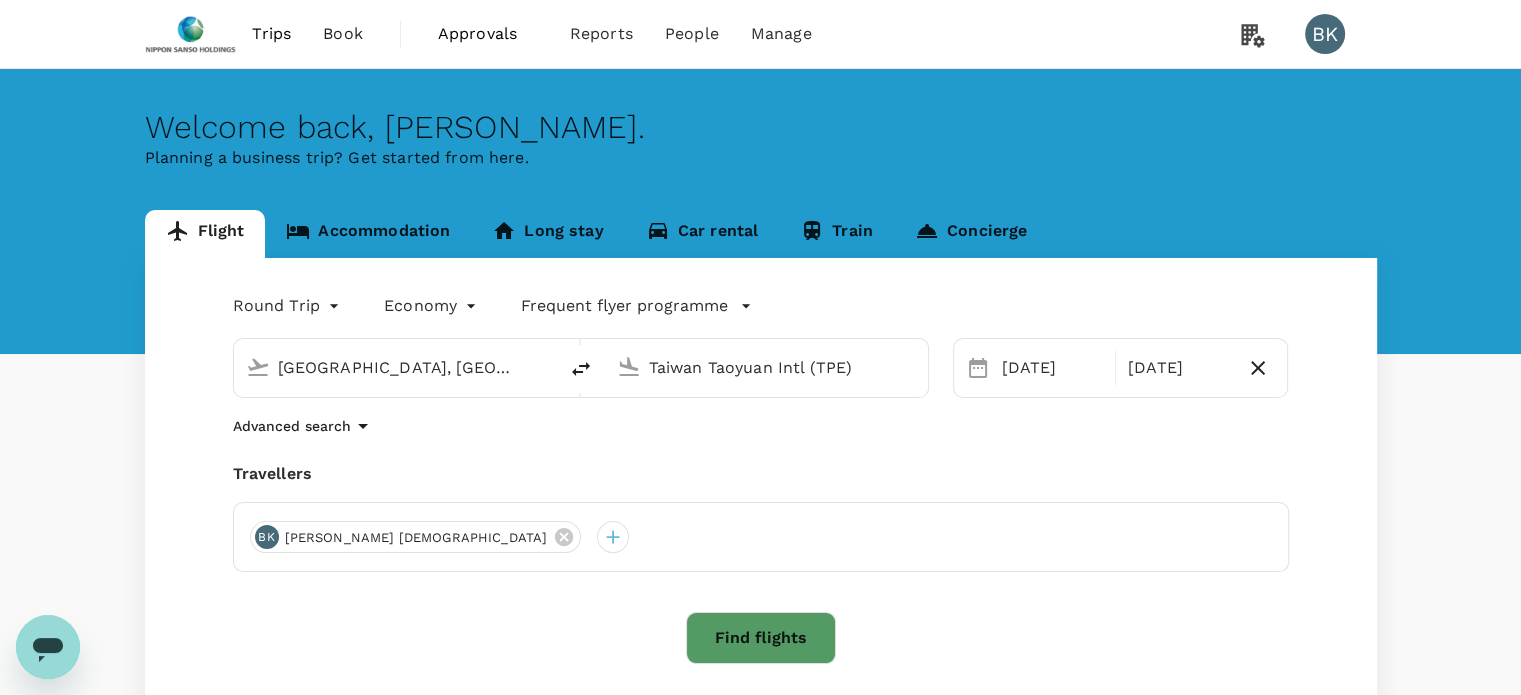 type 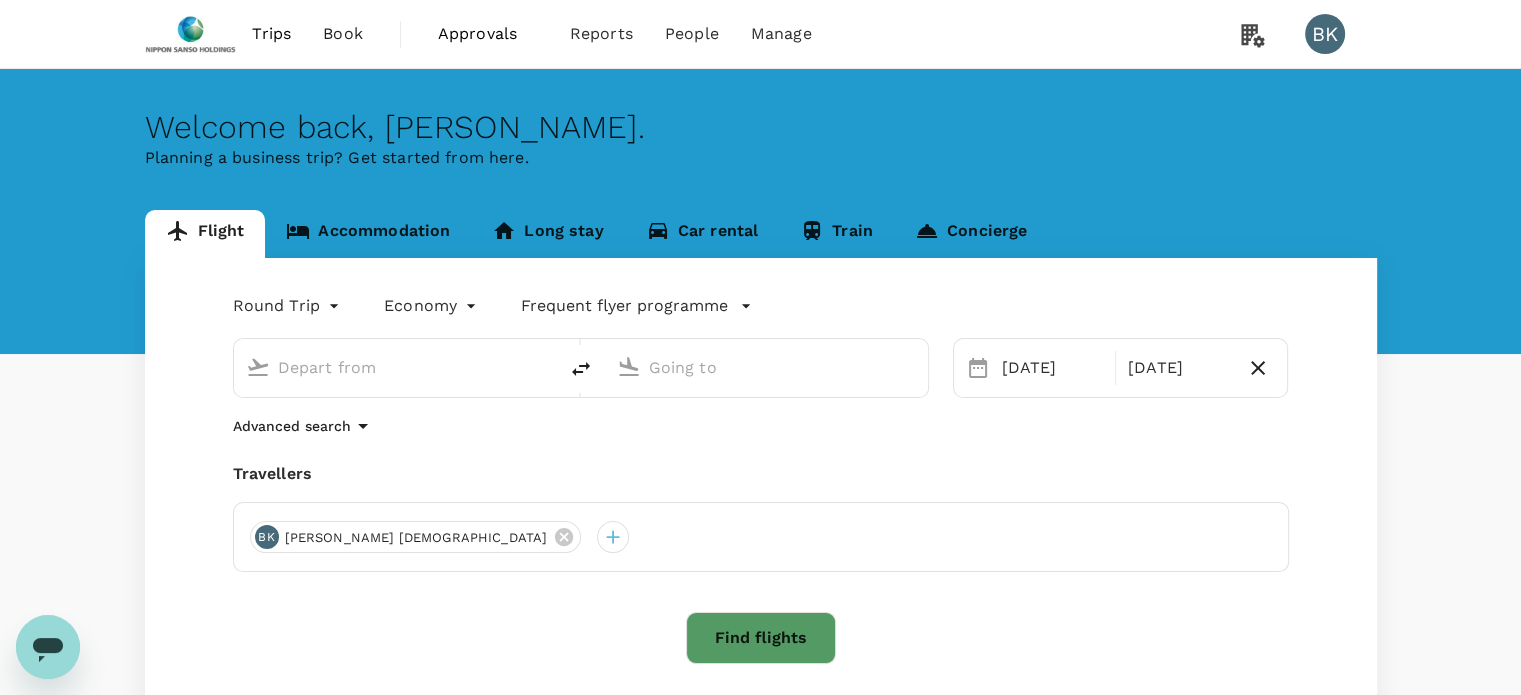 type on "[GEOGRAPHIC_DATA], [GEOGRAPHIC_DATA] (any)" 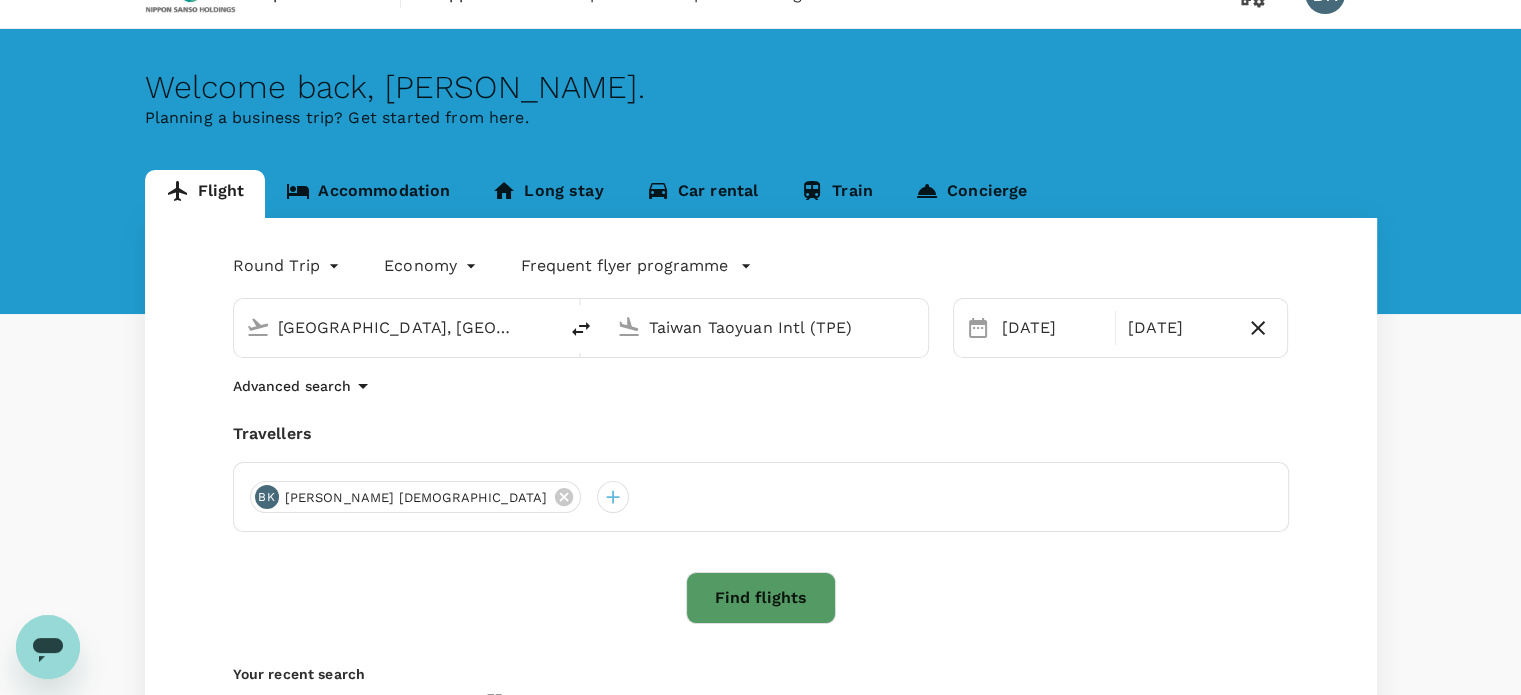 scroll, scrollTop: 0, scrollLeft: 0, axis: both 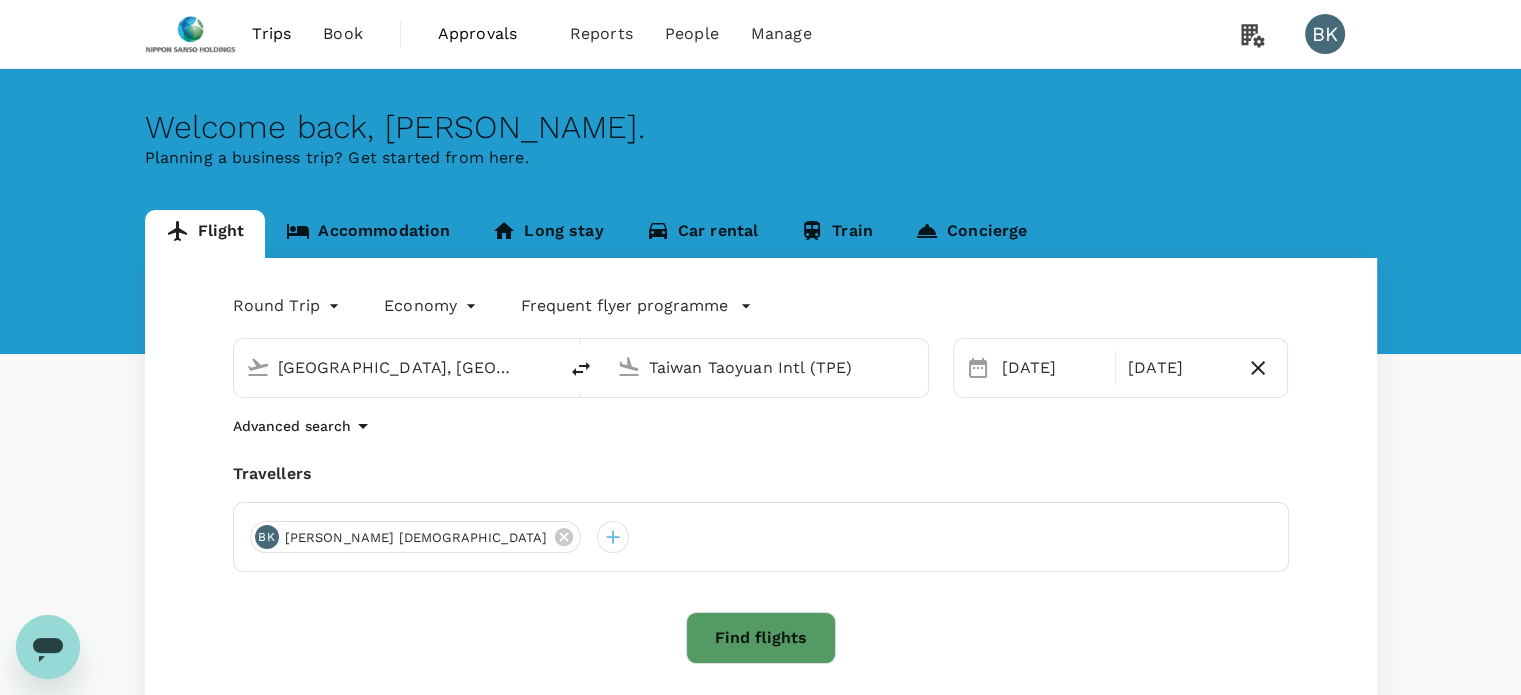 click on "Trips" at bounding box center [271, 34] 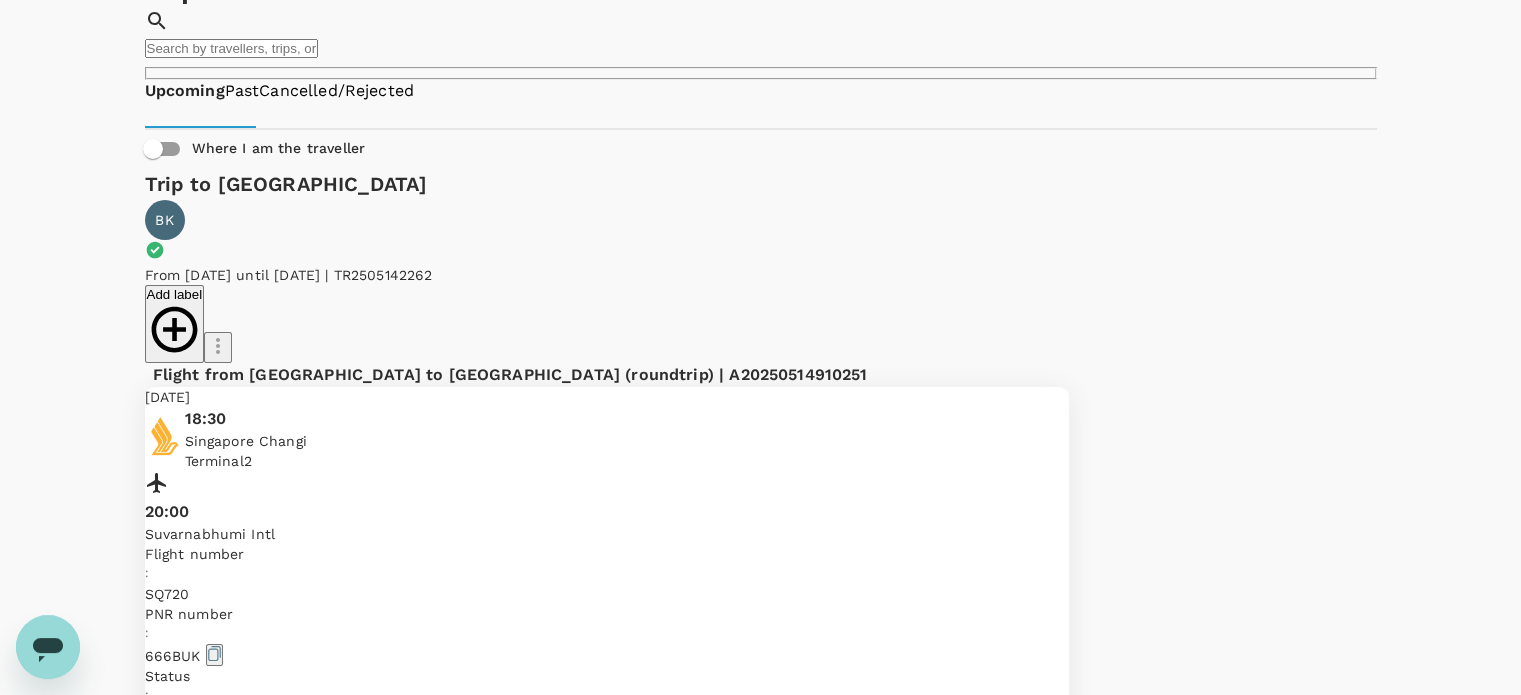 scroll, scrollTop: 200, scrollLeft: 0, axis: vertical 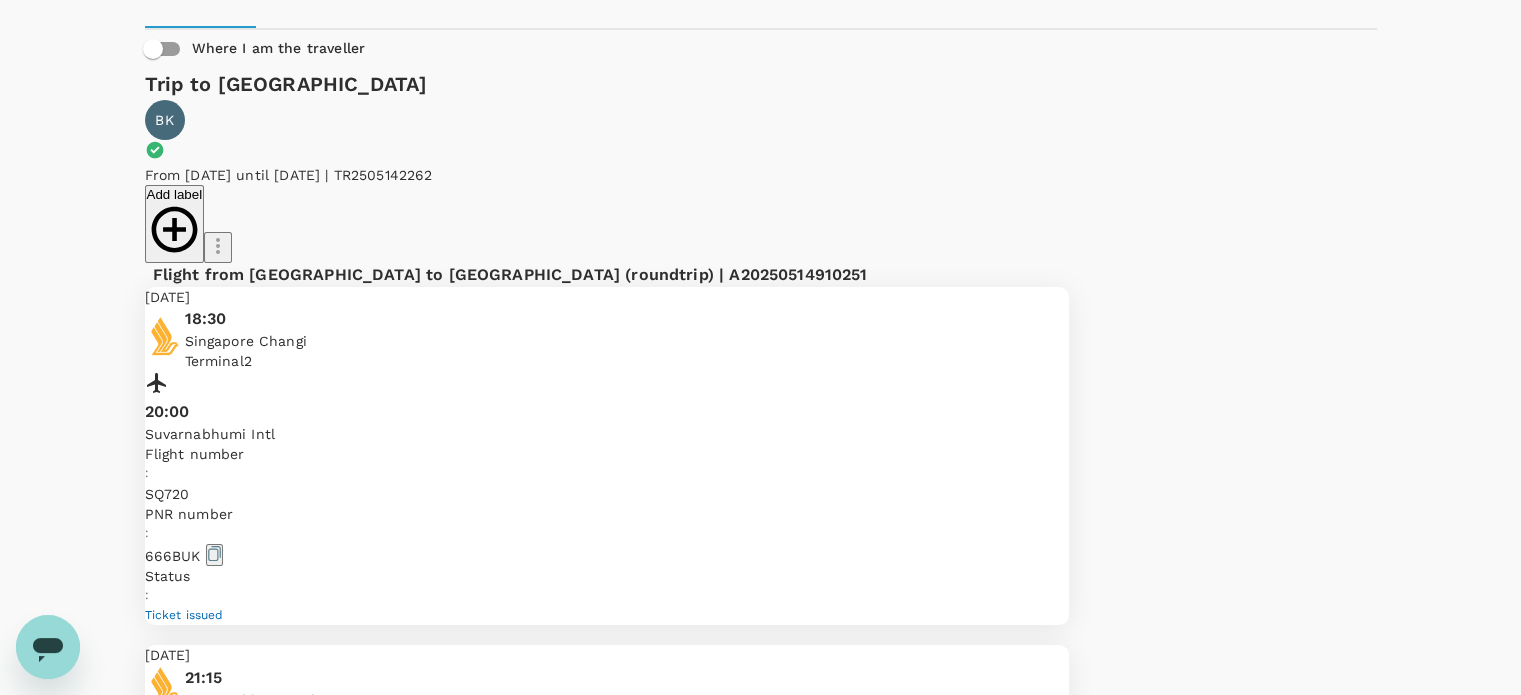 click on "Add label" at bounding box center (607, 224) 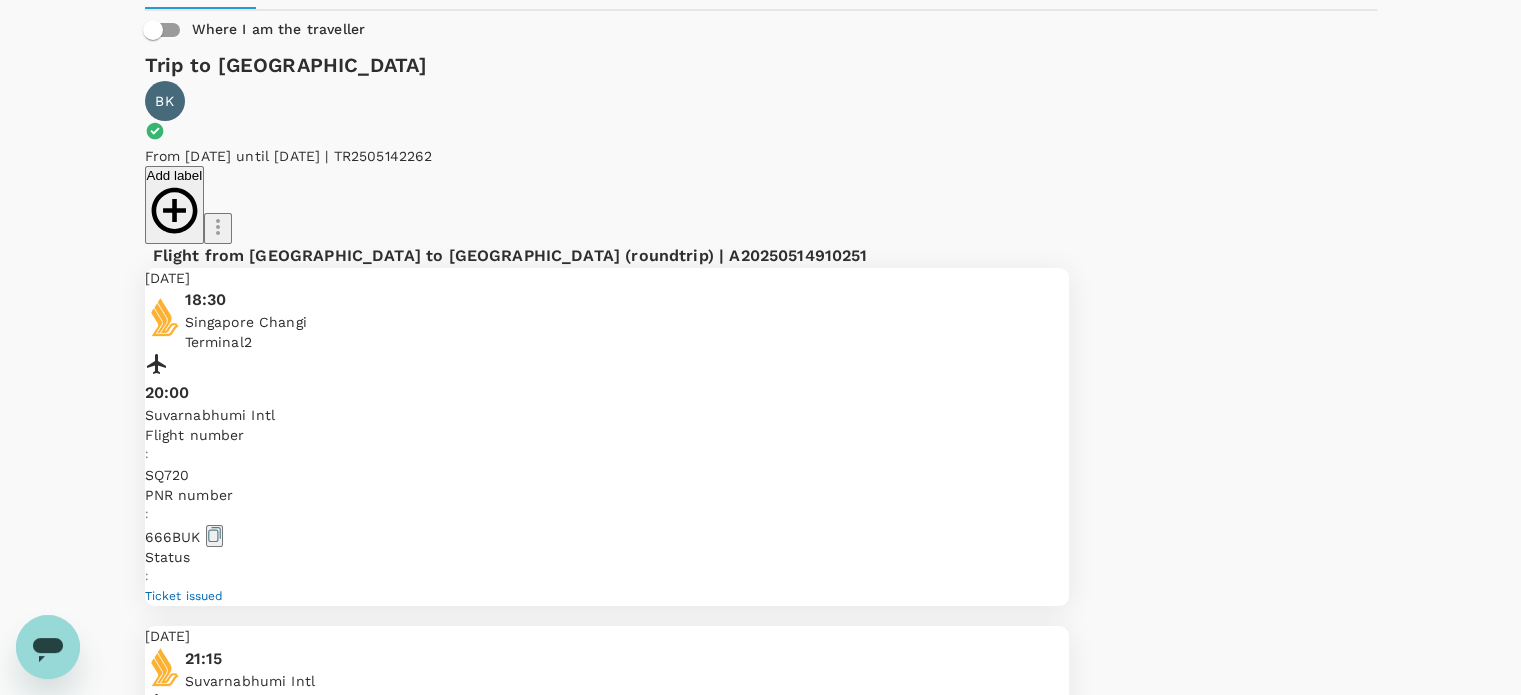 scroll, scrollTop: 0, scrollLeft: 0, axis: both 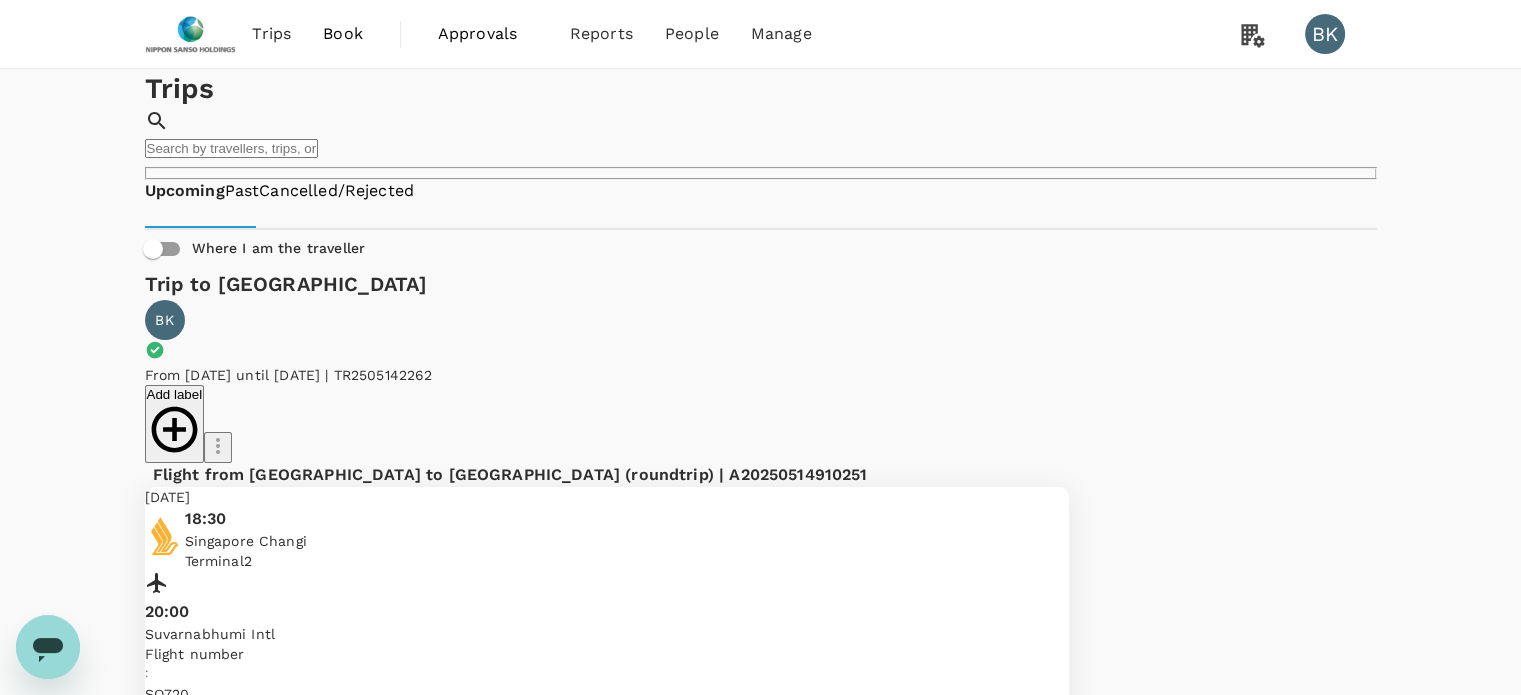 click on "Trips" at bounding box center [271, 34] 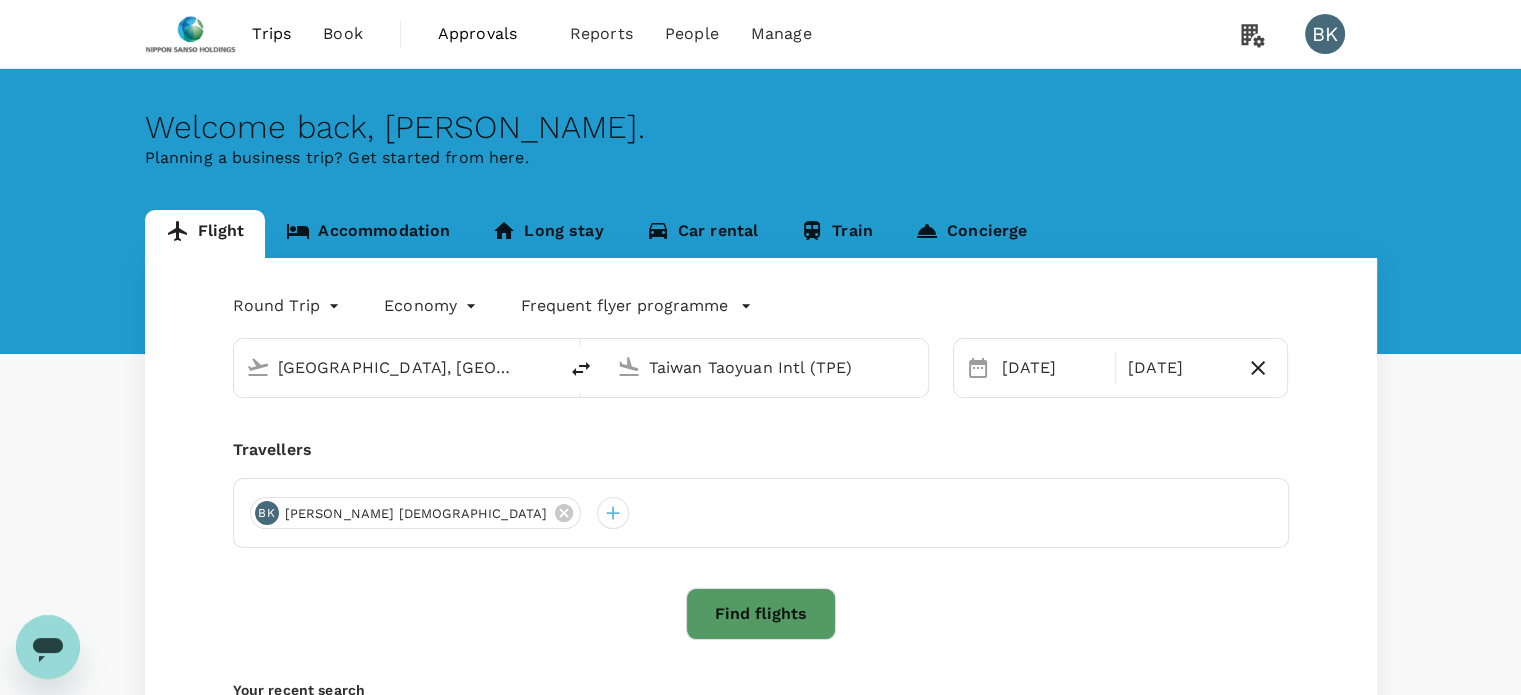 type 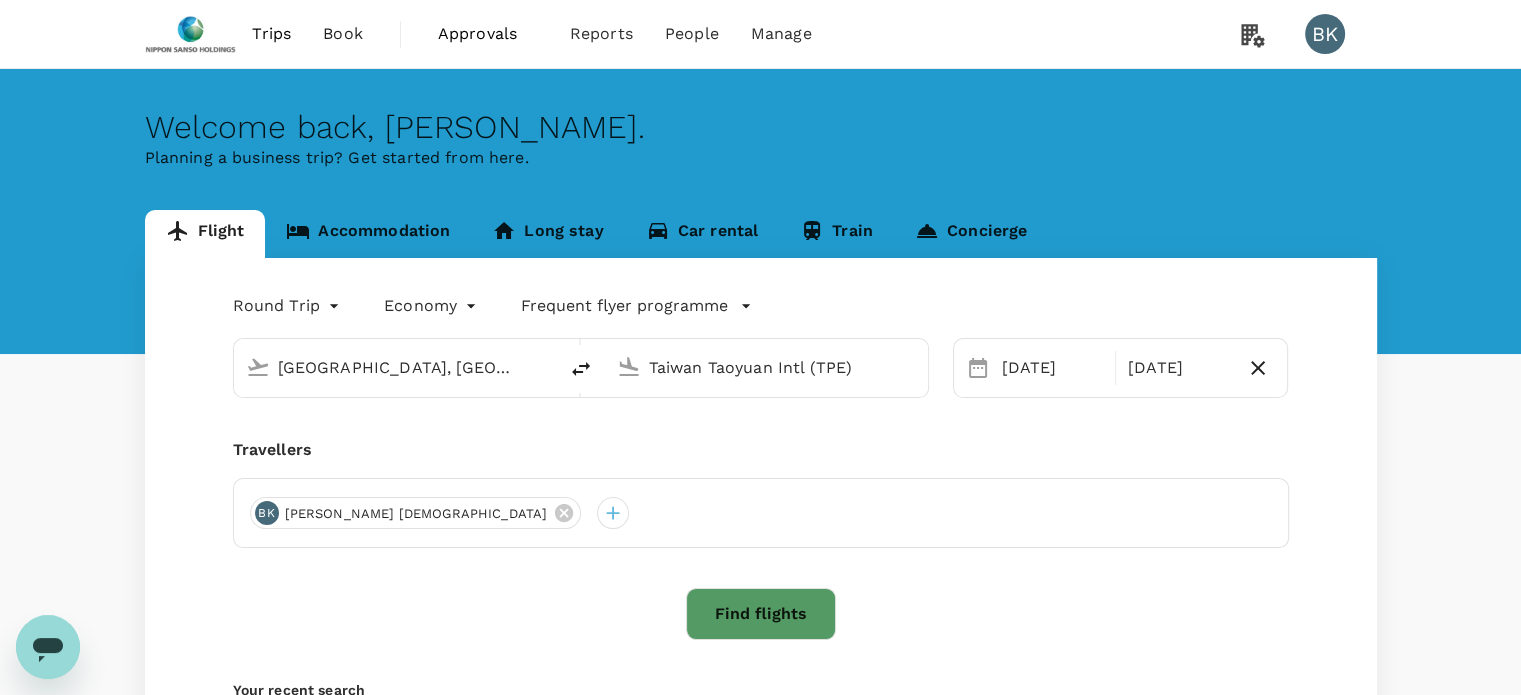 type 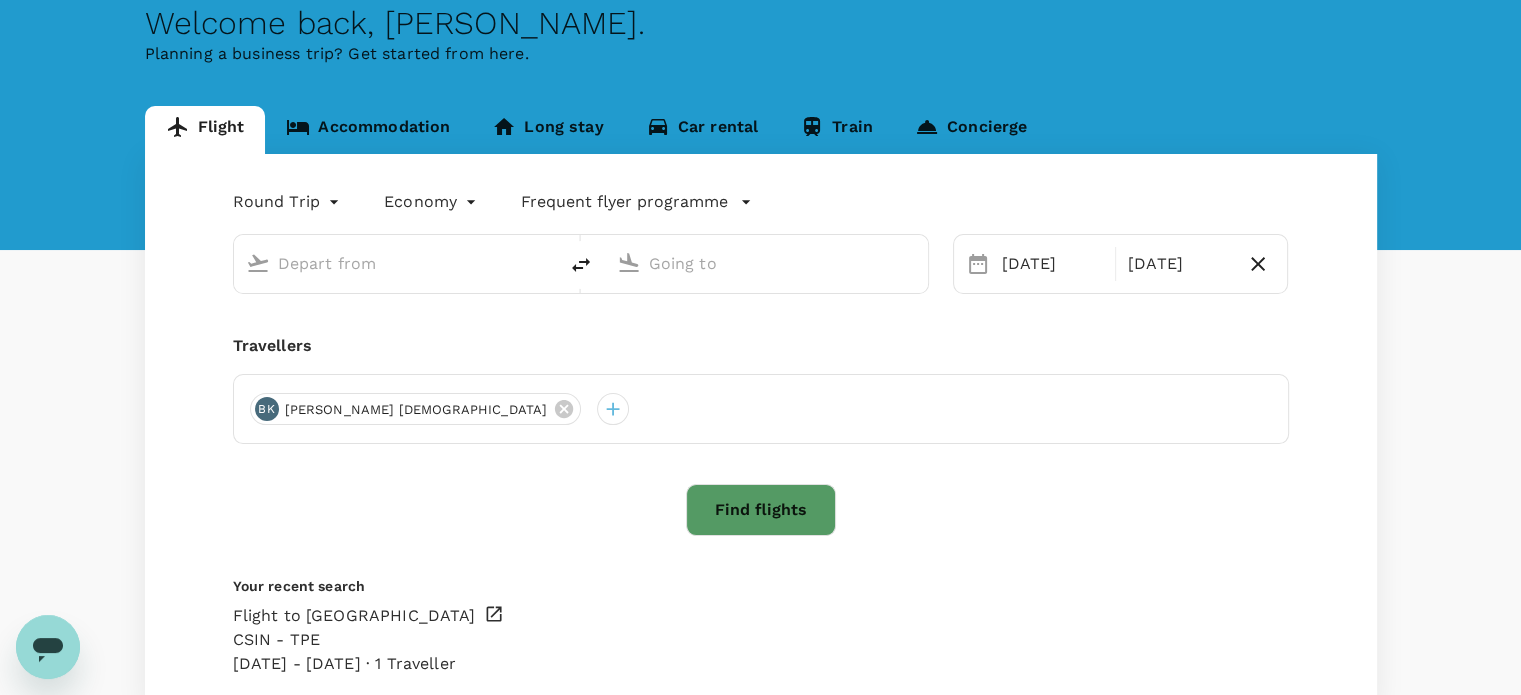 scroll, scrollTop: 248, scrollLeft: 0, axis: vertical 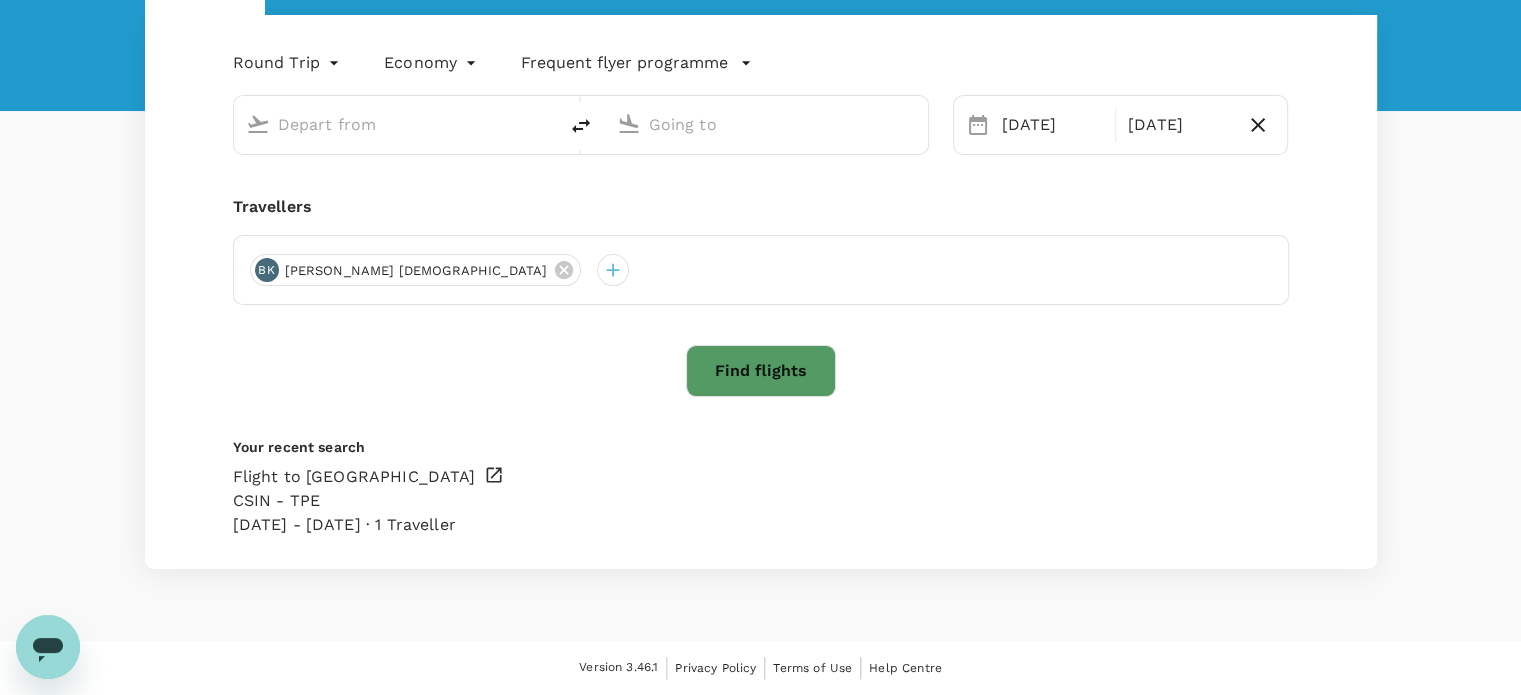 type on "[GEOGRAPHIC_DATA], [GEOGRAPHIC_DATA] (any)" 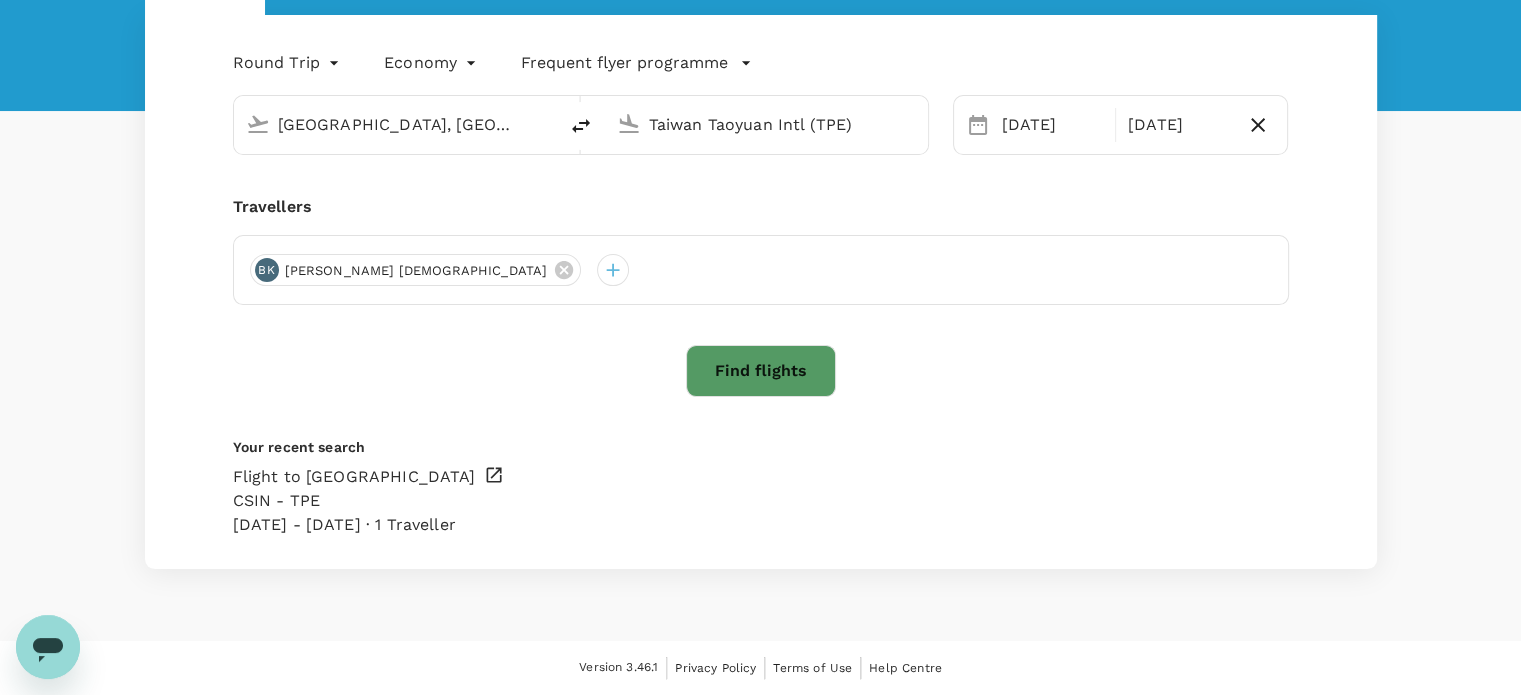 type 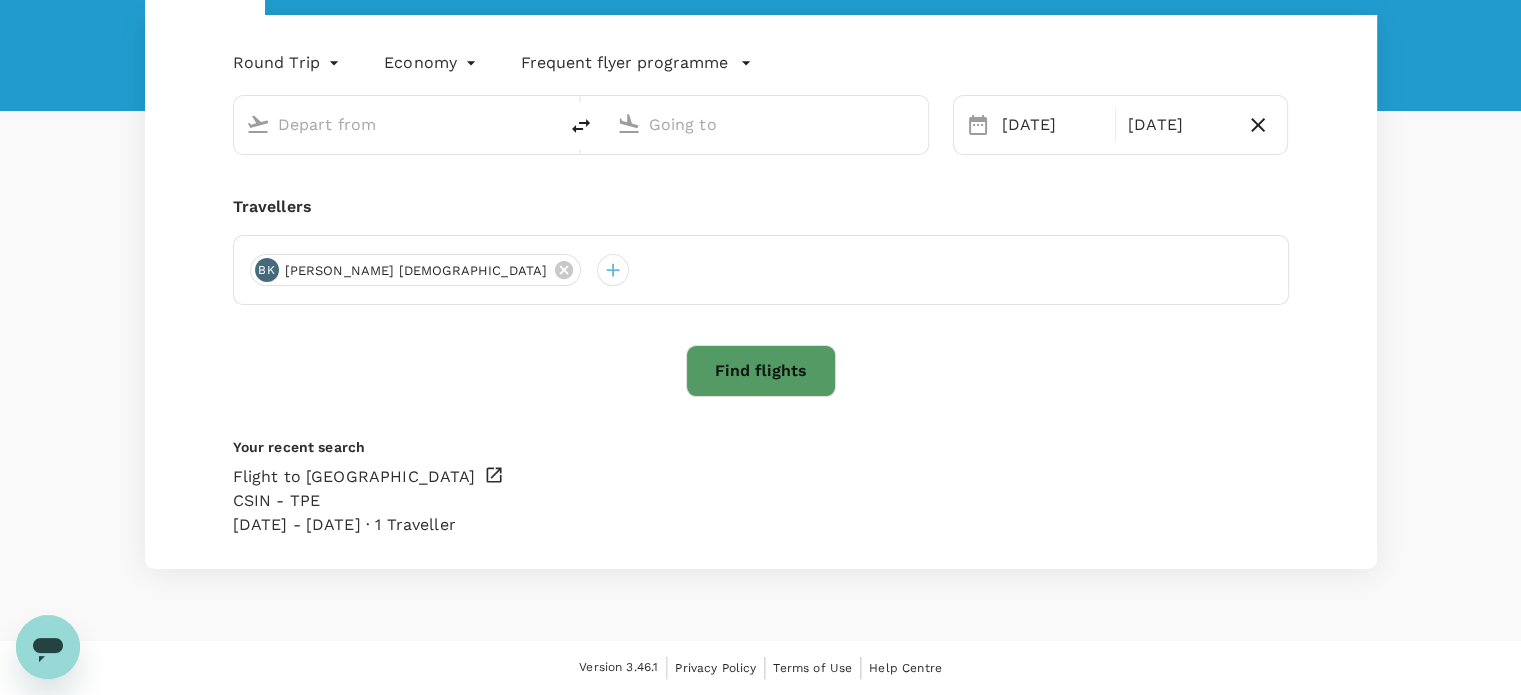 type on "[GEOGRAPHIC_DATA], [GEOGRAPHIC_DATA] (any)" 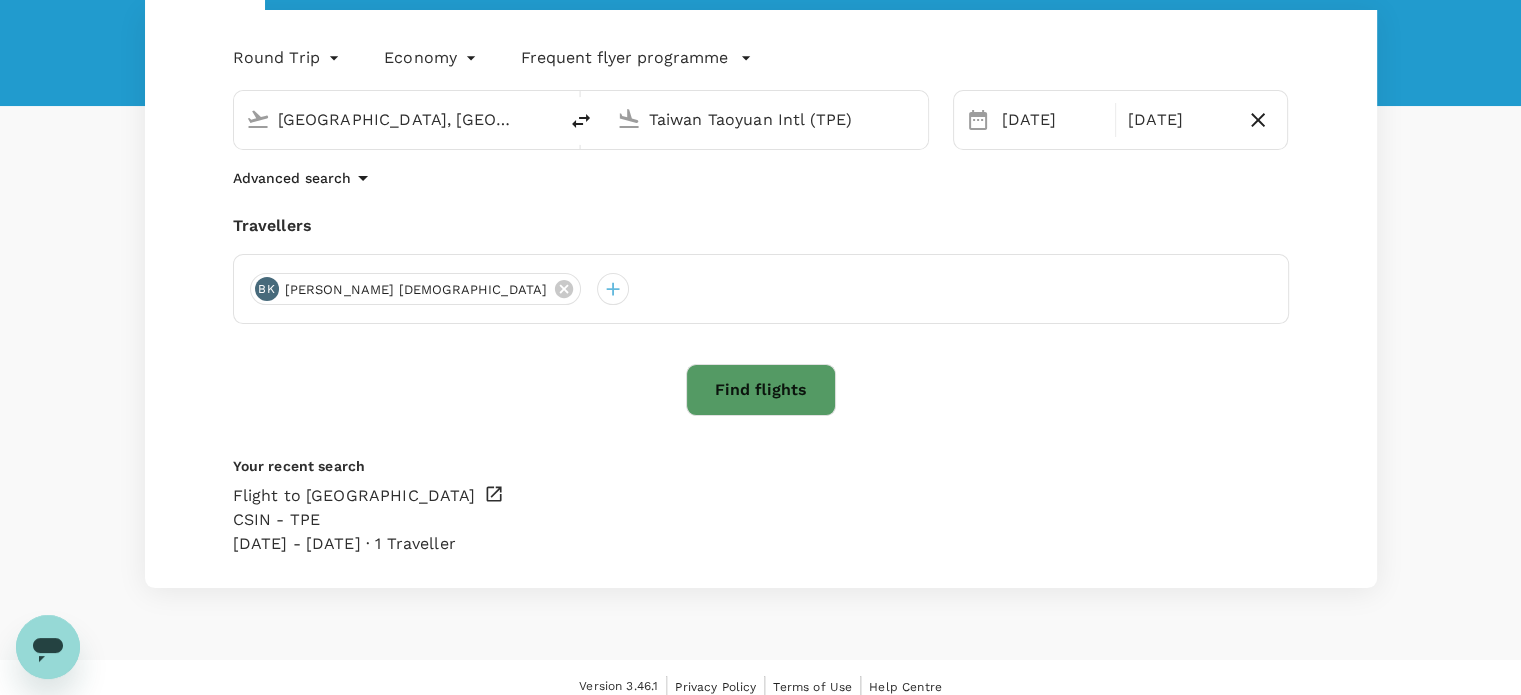 click on "Flight to [GEOGRAPHIC_DATA]" at bounding box center [354, 496] 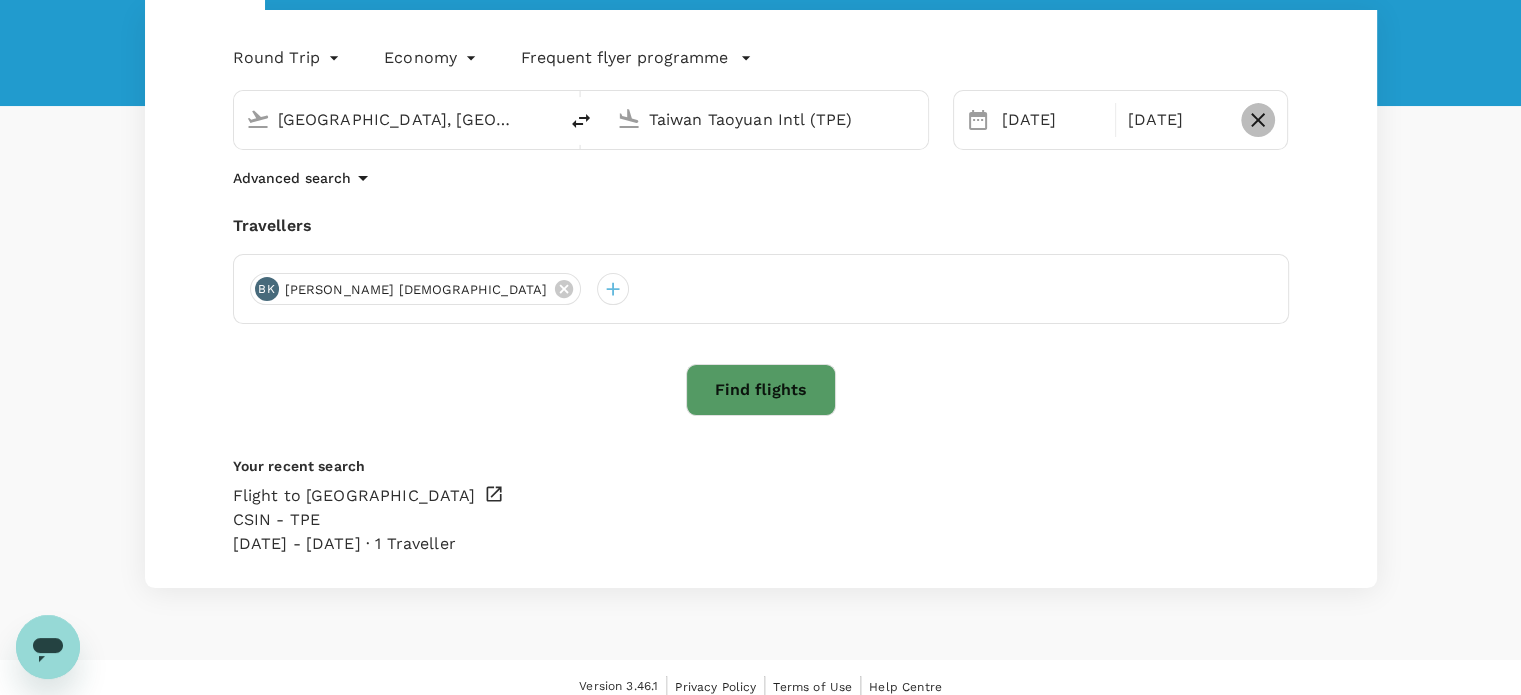 click 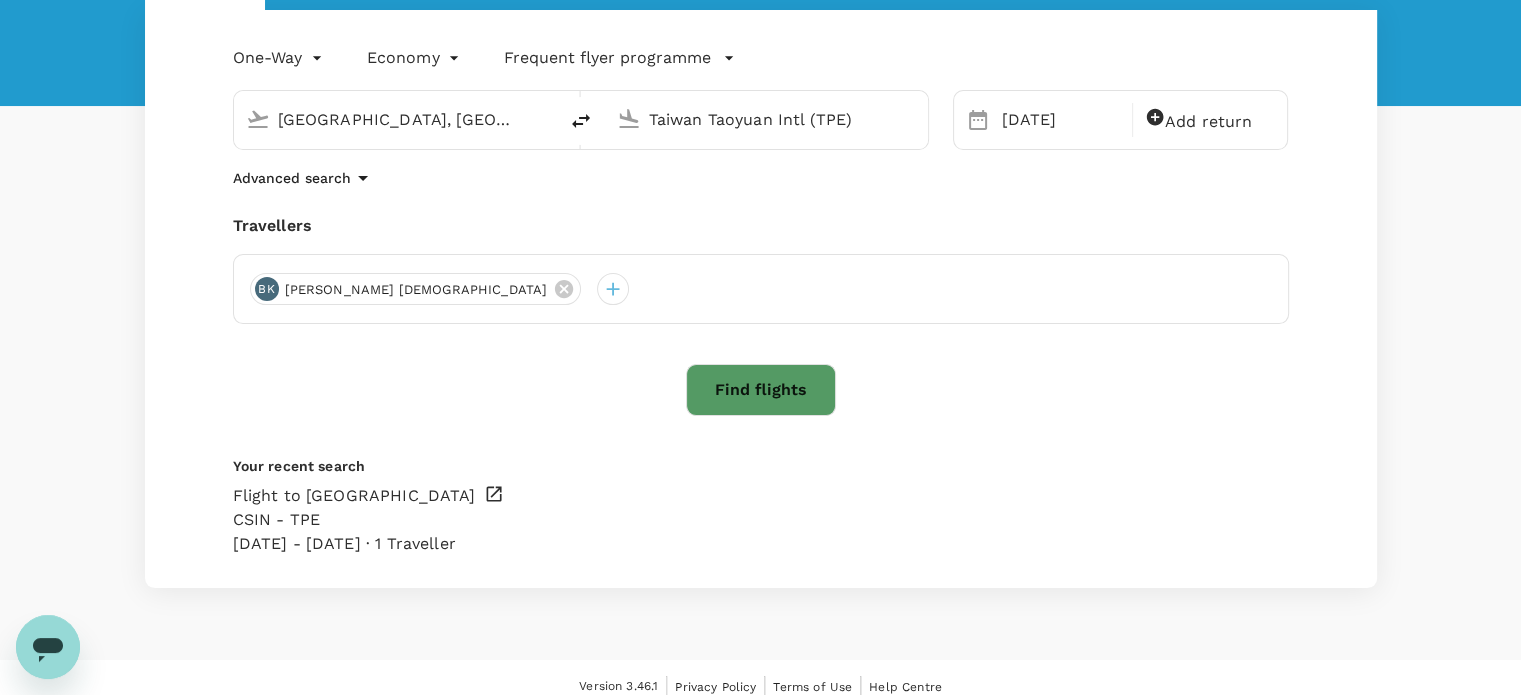 click on "Flight Accommodation Long stay Car rental Train Concierge One-Way oneway Economy economy Frequent flyer programme [GEOGRAPHIC_DATA], [GEOGRAPHIC_DATA] (any) [GEOGRAPHIC_DATA] Taoyuan Intl ([GEOGRAPHIC_DATA]) [DATE] Add return Advanced search Travellers   [PERSON_NAME] [PERSON_NAME] Find flights Your recent search Flight to [GEOGRAPHIC_DATA] CSIN - [GEOGRAPHIC_DATA] [DATE] - [DATE] · 1 Traveller" at bounding box center [760, 275] 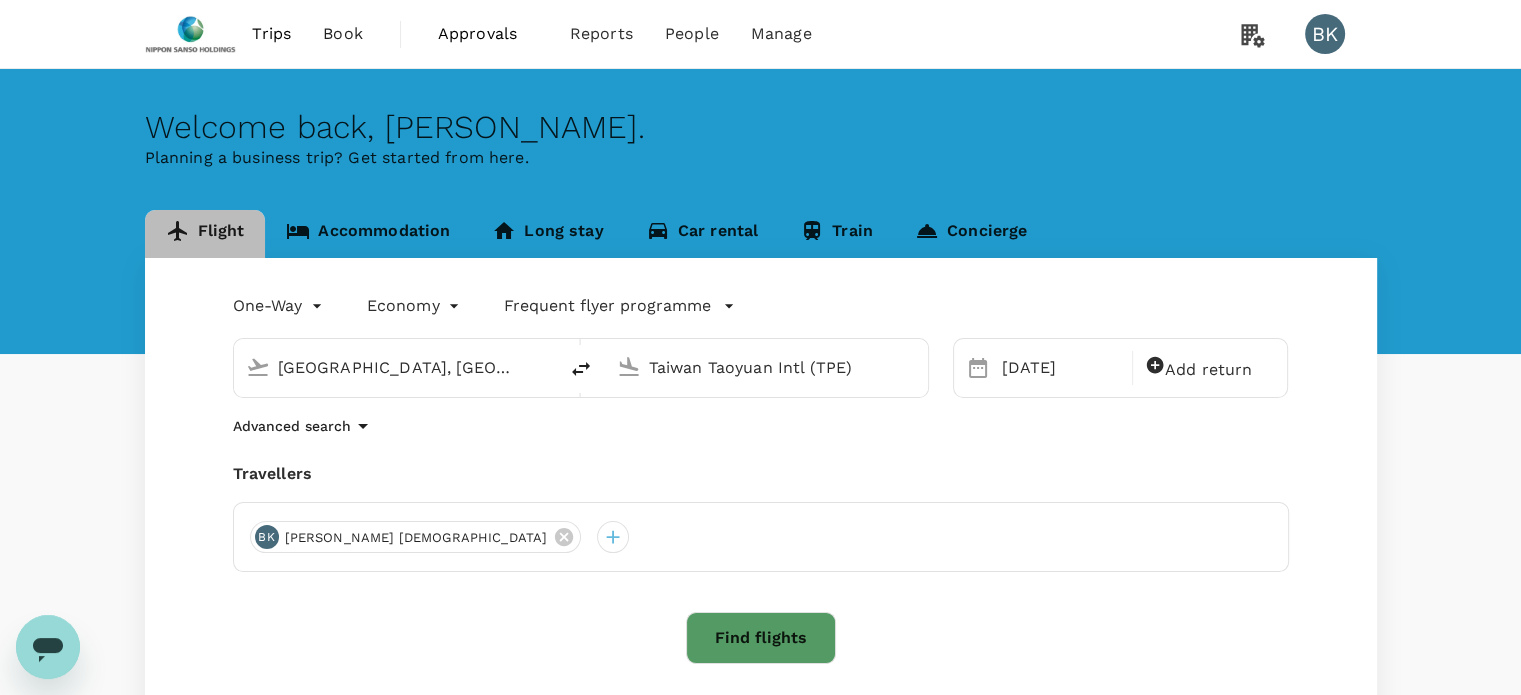 click on "Flight" at bounding box center [205, 234] 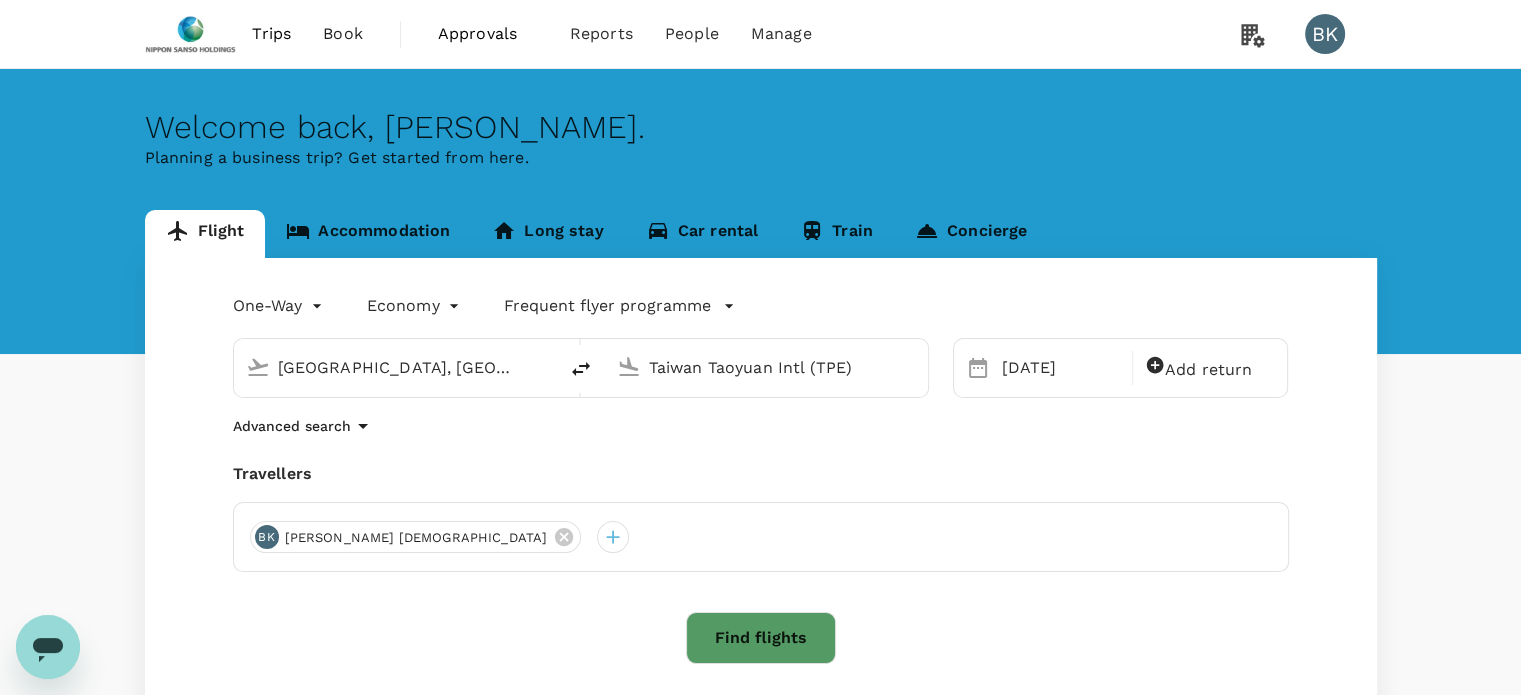 click on "Accommodation" at bounding box center [368, 234] 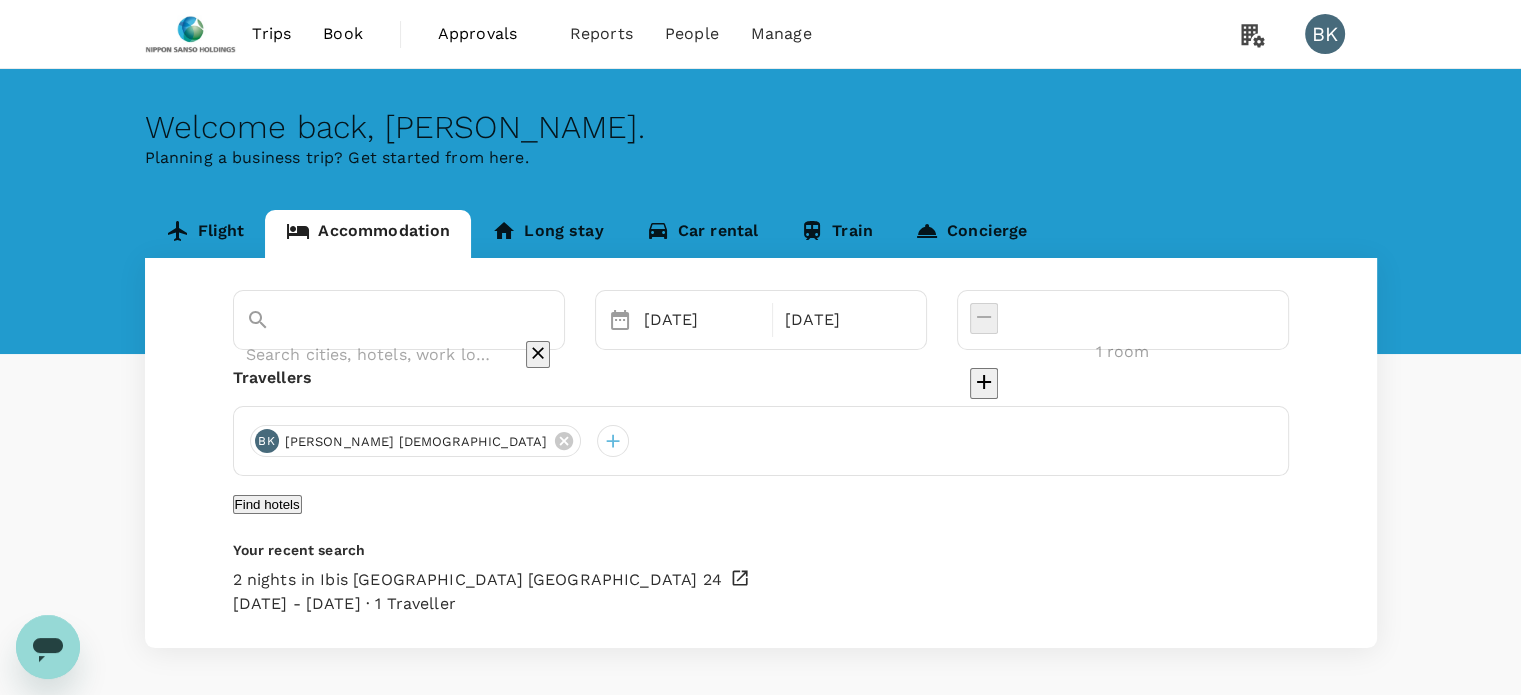type on "The [GEOGRAPHIC_DATA]" 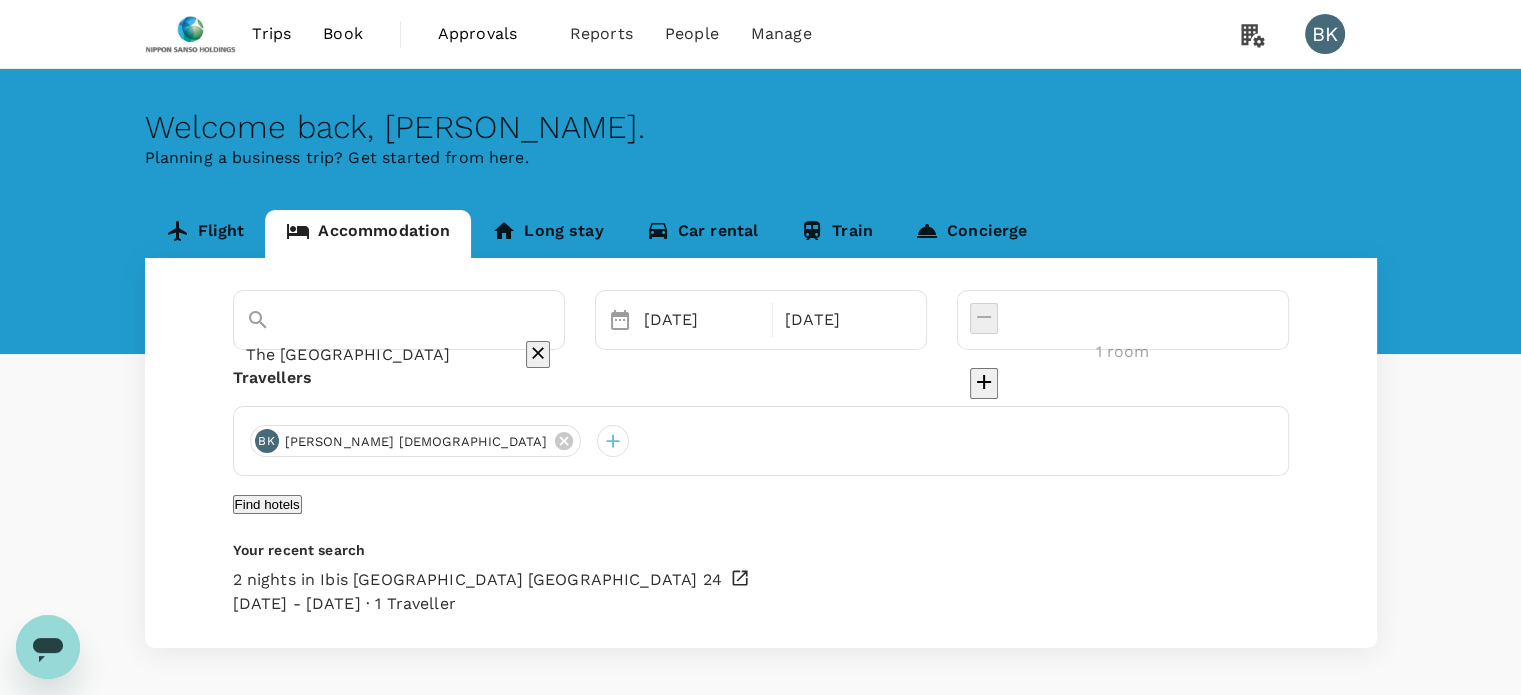 click on "Flight" at bounding box center [205, 234] 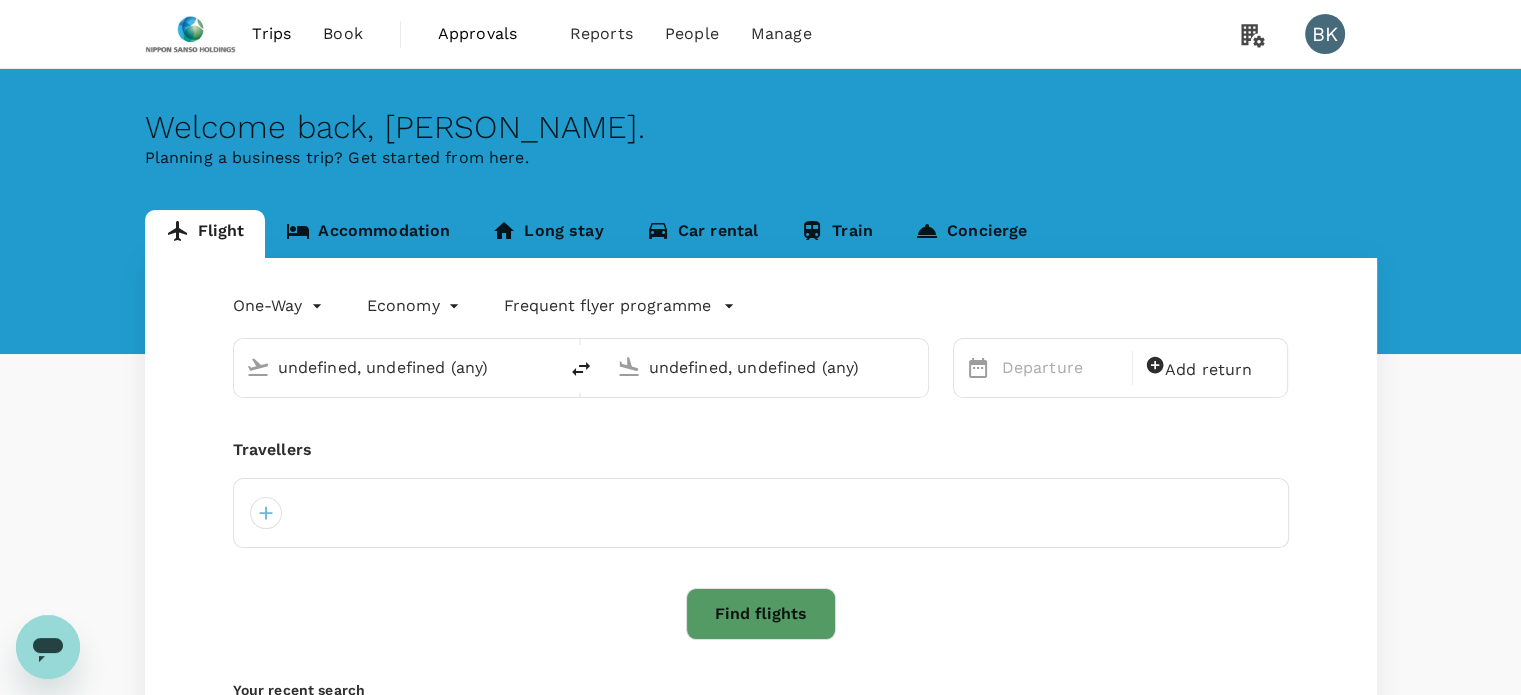 type 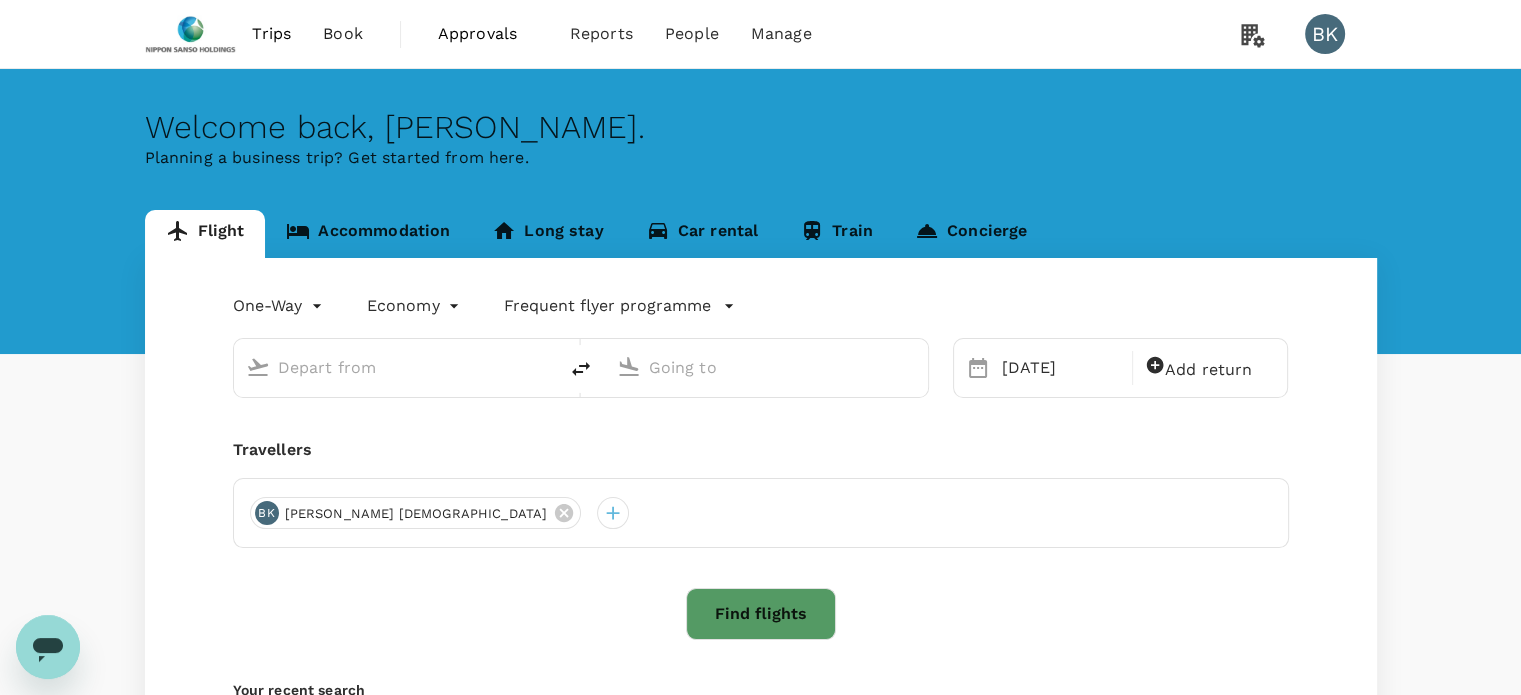 type on "roundtrip" 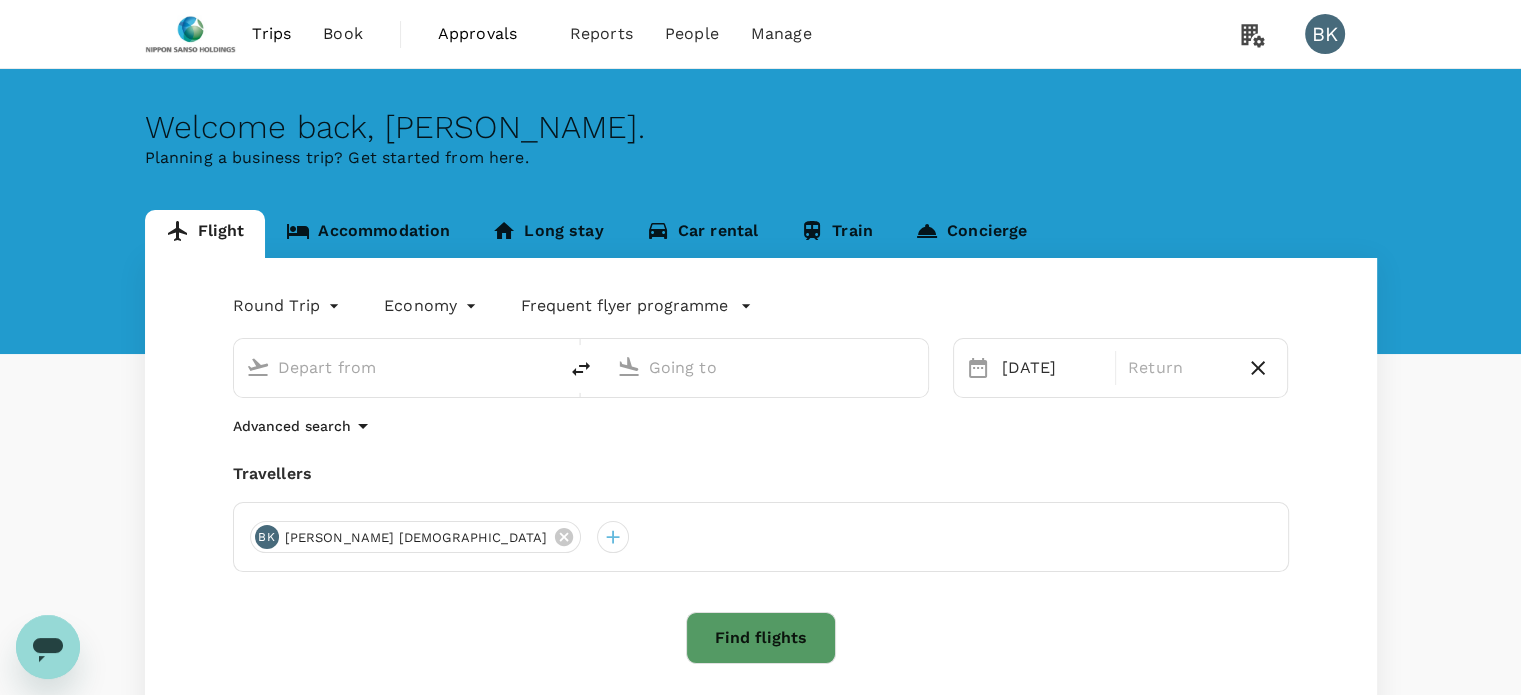 type on "[GEOGRAPHIC_DATA], [GEOGRAPHIC_DATA] (any)" 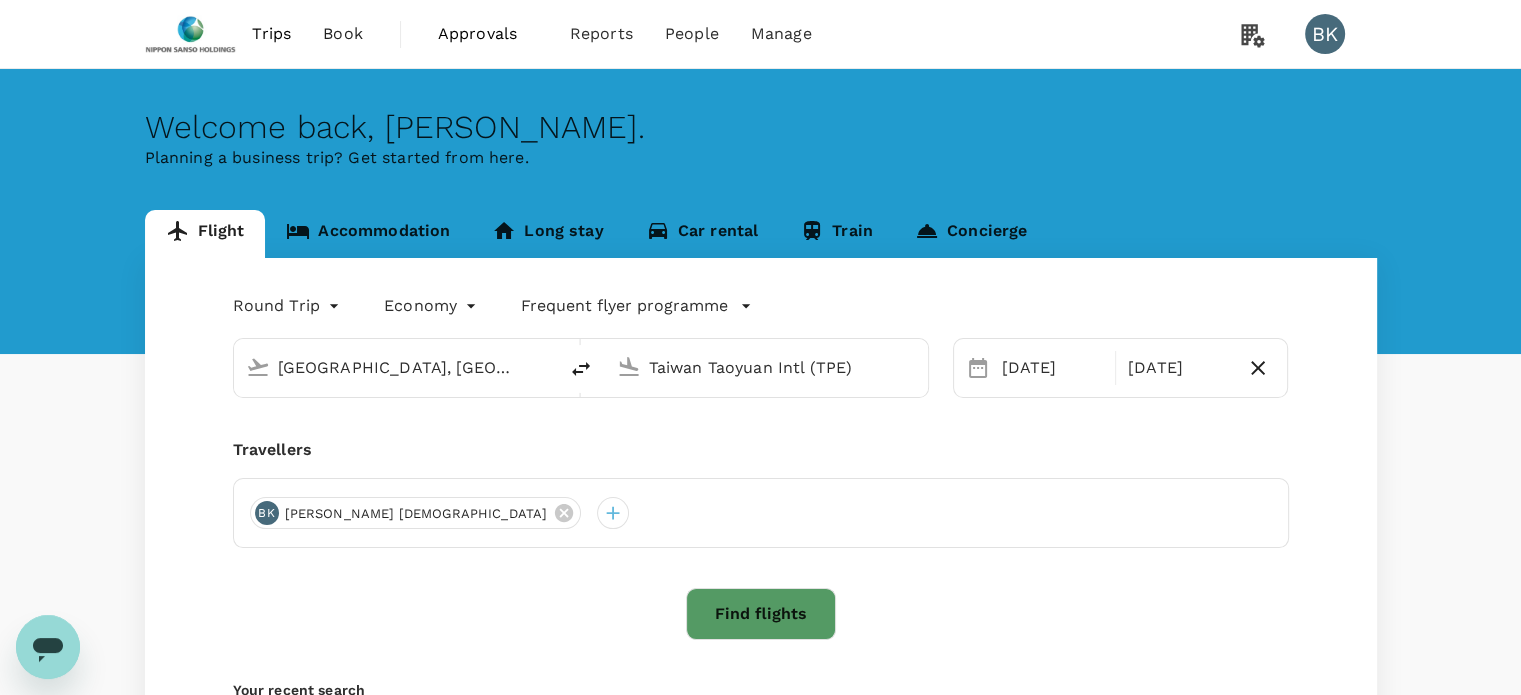 type 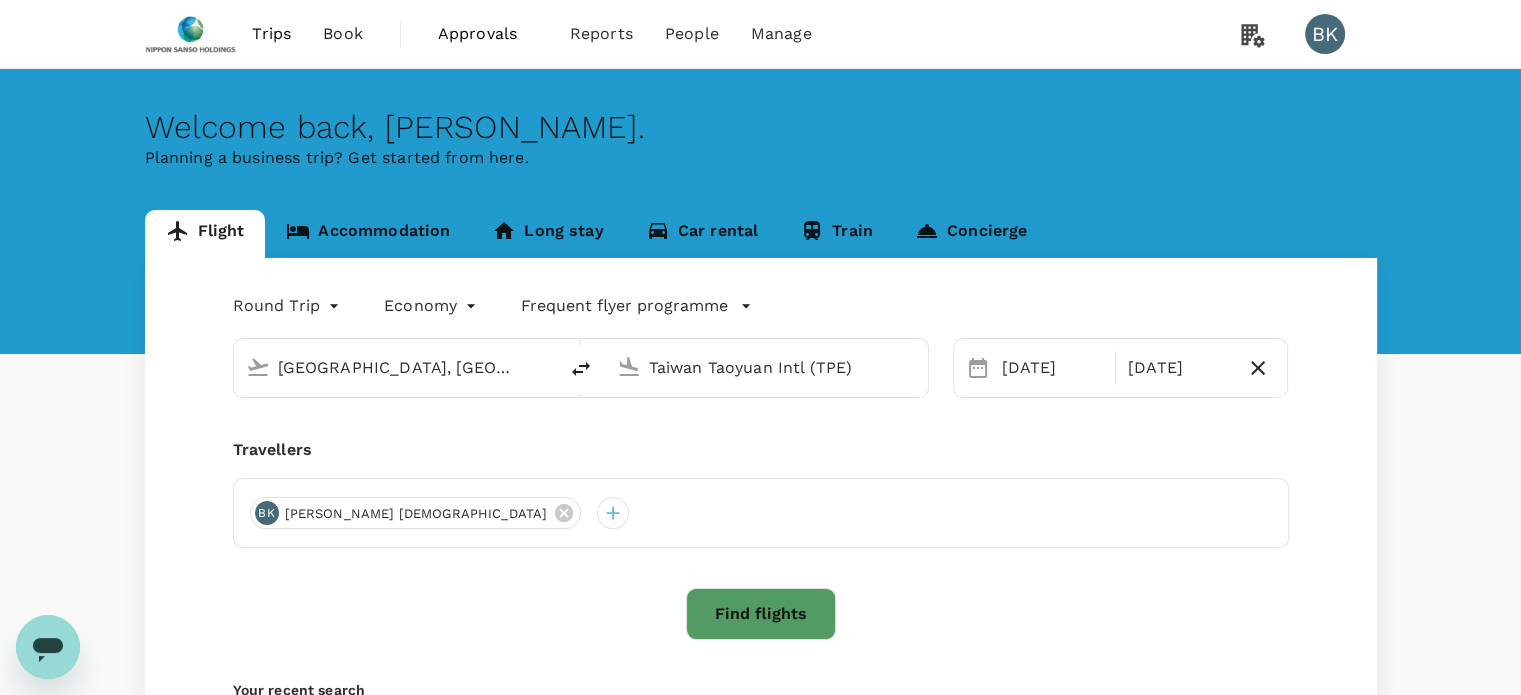 type 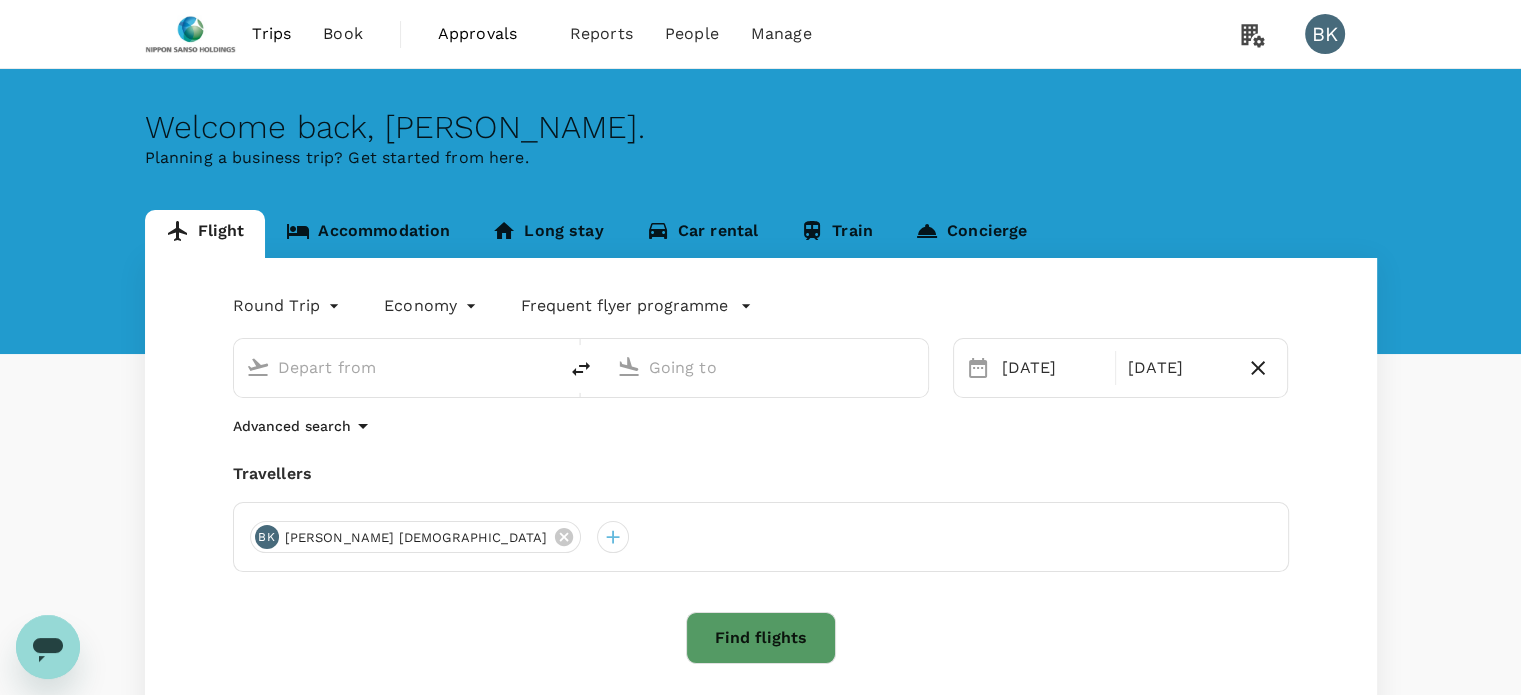 type on "[GEOGRAPHIC_DATA], [GEOGRAPHIC_DATA] (any)" 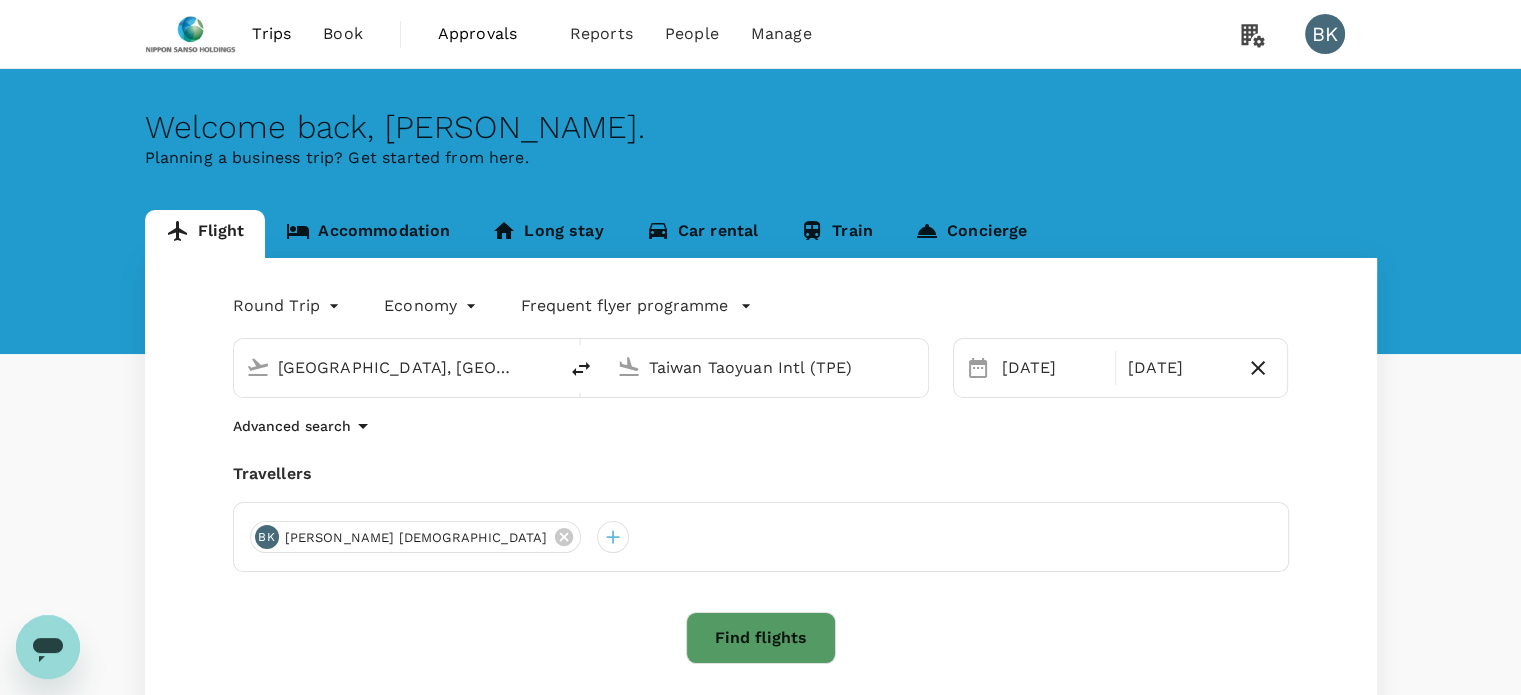 click on "Trips" at bounding box center [271, 34] 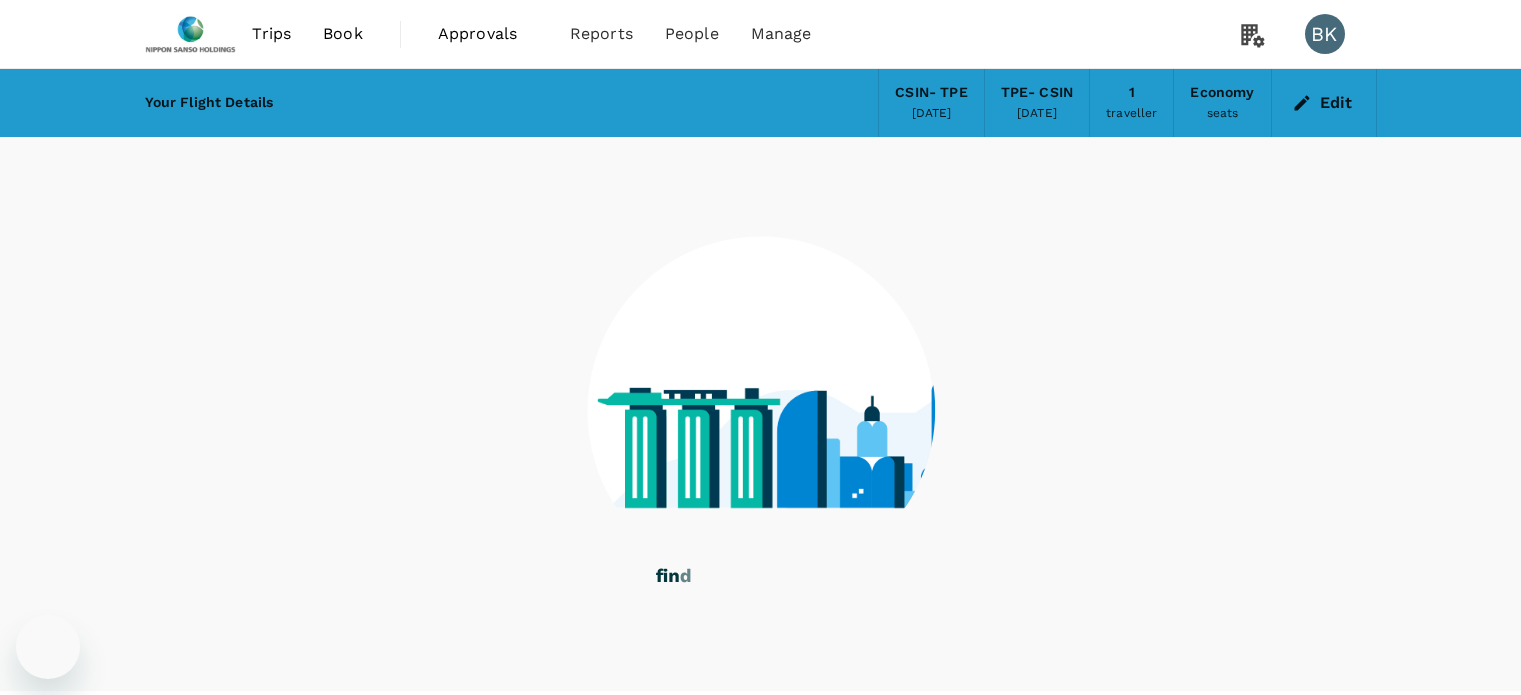 scroll, scrollTop: 0, scrollLeft: 0, axis: both 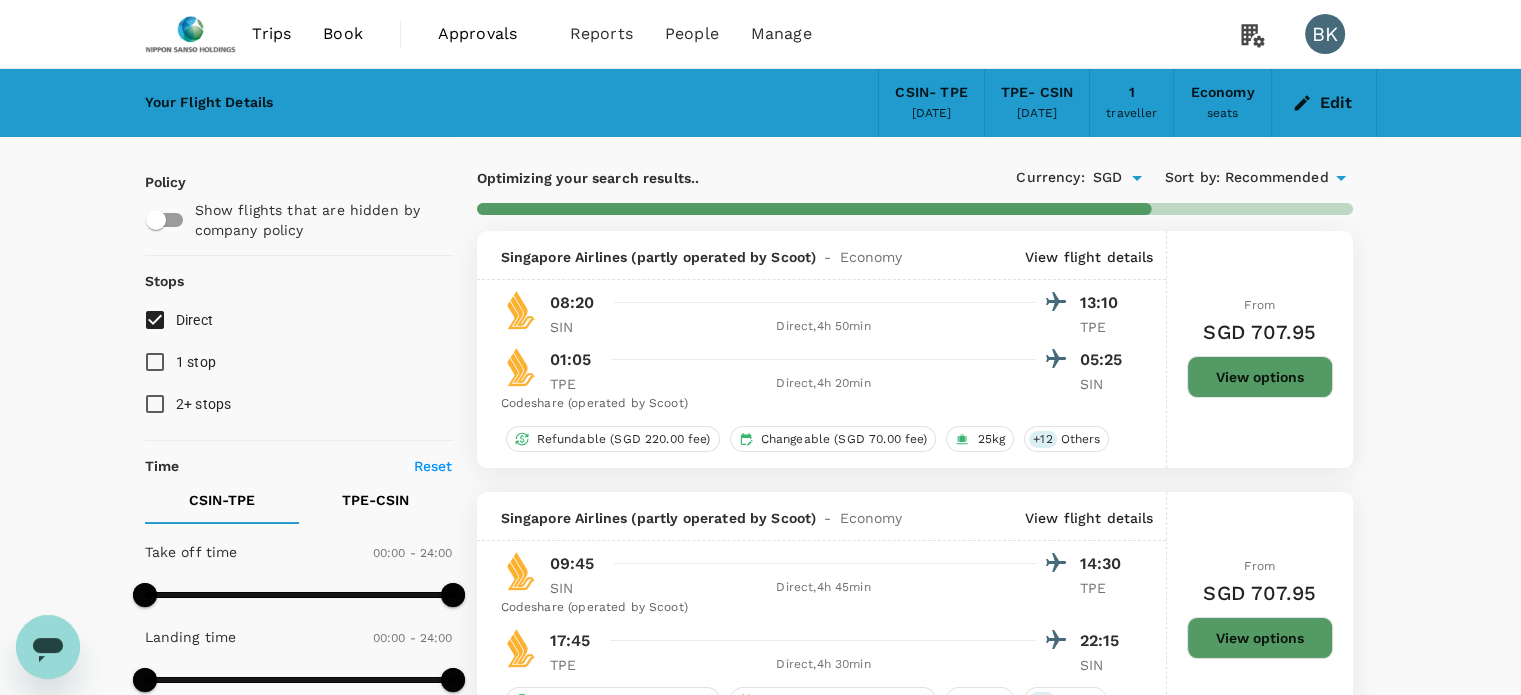 type on "1390" 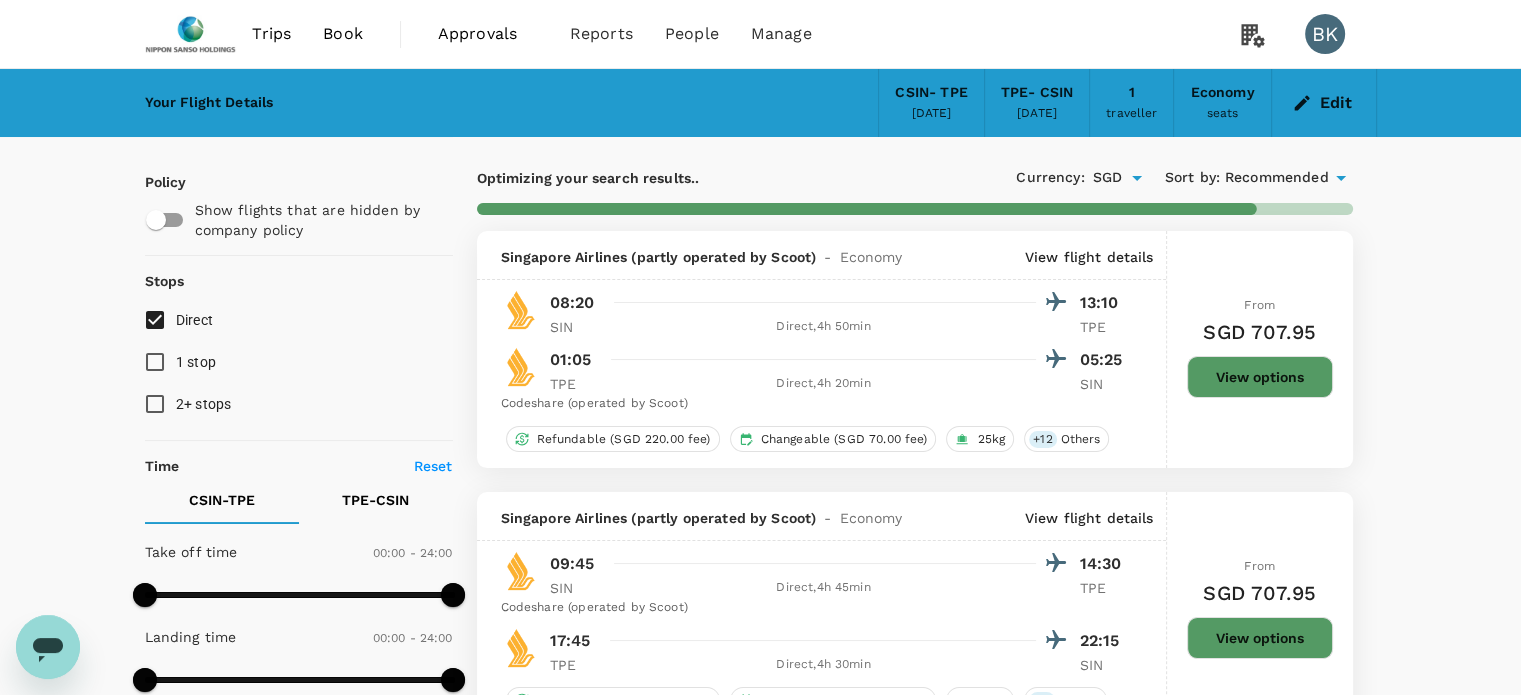 checkbox on "false" 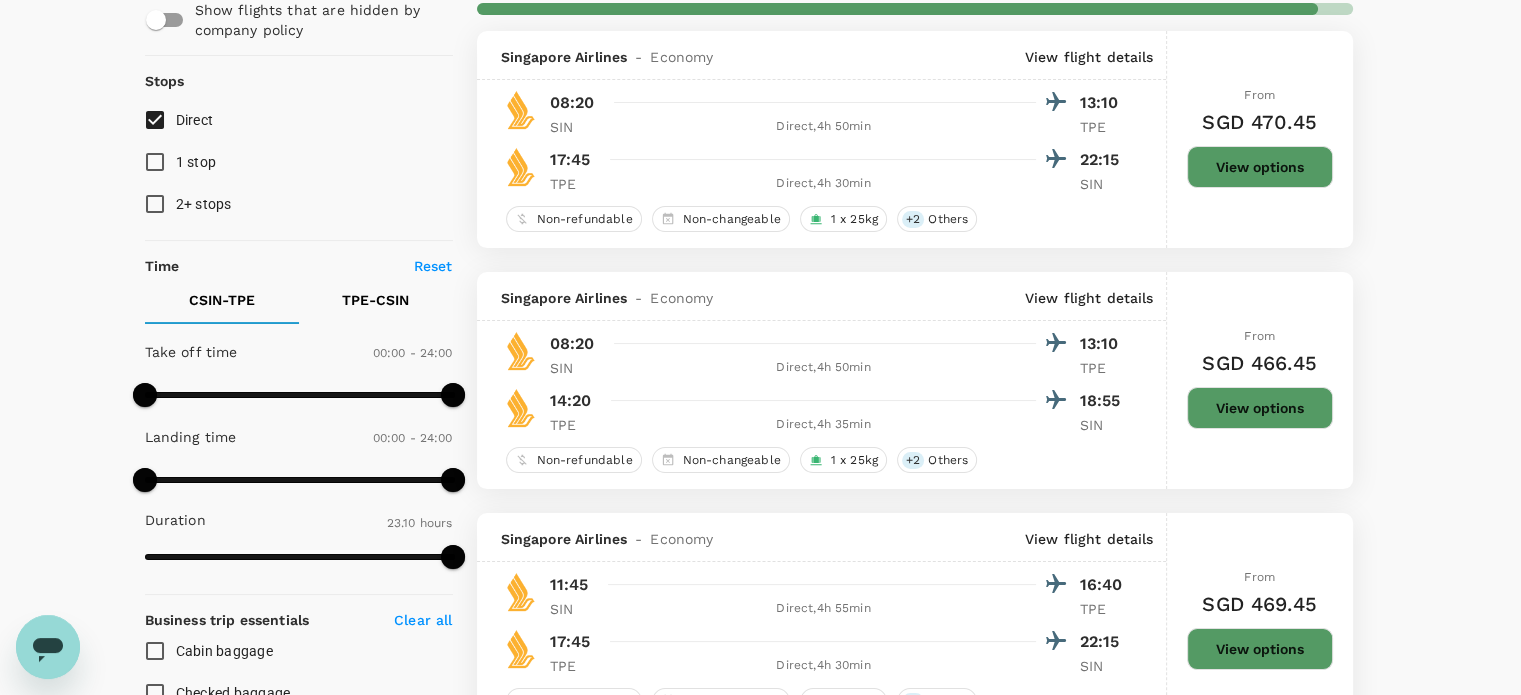 scroll, scrollTop: 0, scrollLeft: 0, axis: both 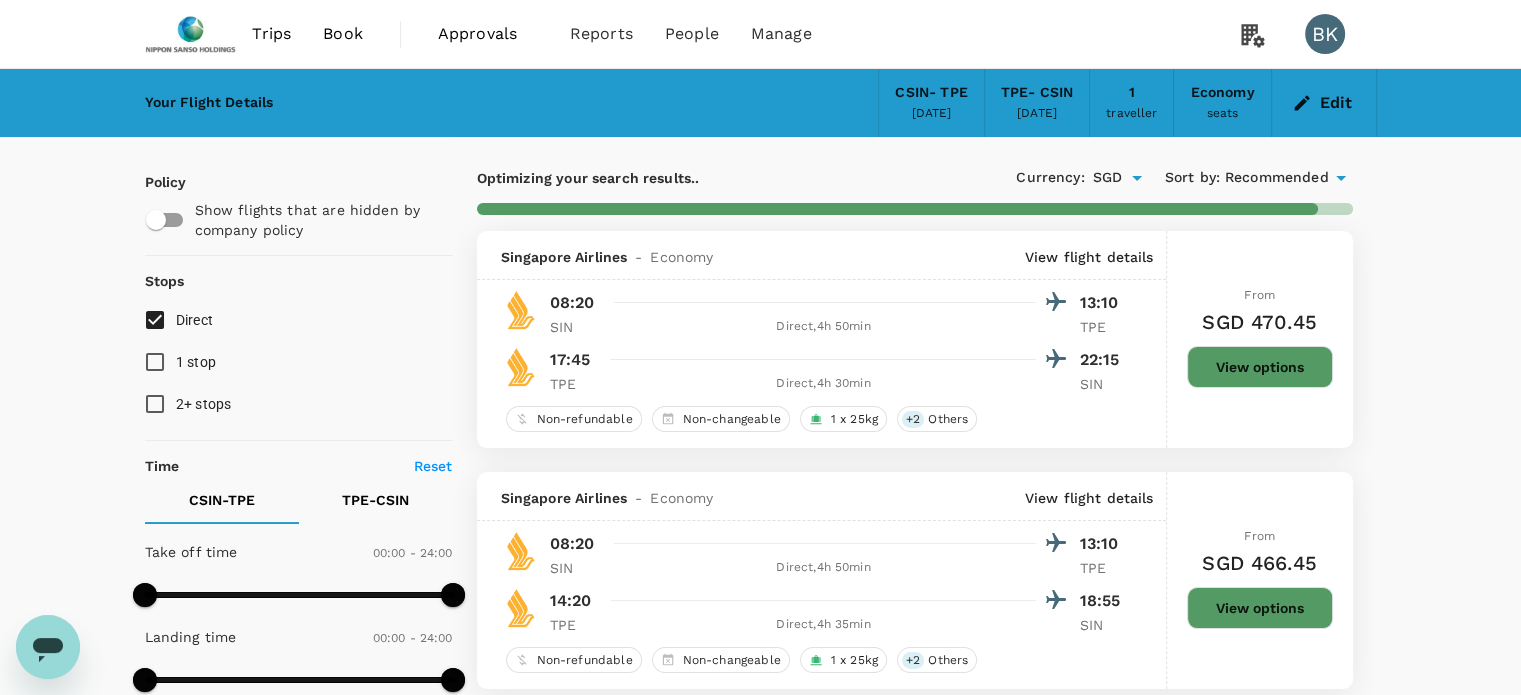 click on "Policy Show flights that are hidden by company policy Stops Direct 1 stop 2+ stops Time Reset CSIN - TPE TPE - CSIN Take off time 00:00 - 24:00 Landing time 00:00 - 24:00 Duration 23.10 hours Take off time 00:00 - 24:00 Landing time 00:00 - 24:00 Duration 23.15 hours Business trip essentials Clear all Cabin baggage Checked baggage Flexible to change Refundable Free seat selection Complimentary drinks and meal Cabin class Change Economy Only economy Mix with premium-economy Mix with business Airlines Clear all Batik Air Malaysia Cathay Pacific Airways Cebu Pacific Air China Airlines China Southern EVA Airways Malaysia Airlines Philippine Airlines STARLUX Airlines Scoot Singapore Airlines Thai Lion Air VietJet Air Vietnam Airlines Xiamen Airlines Other Exclude code share flights" at bounding box center [299, 2887] 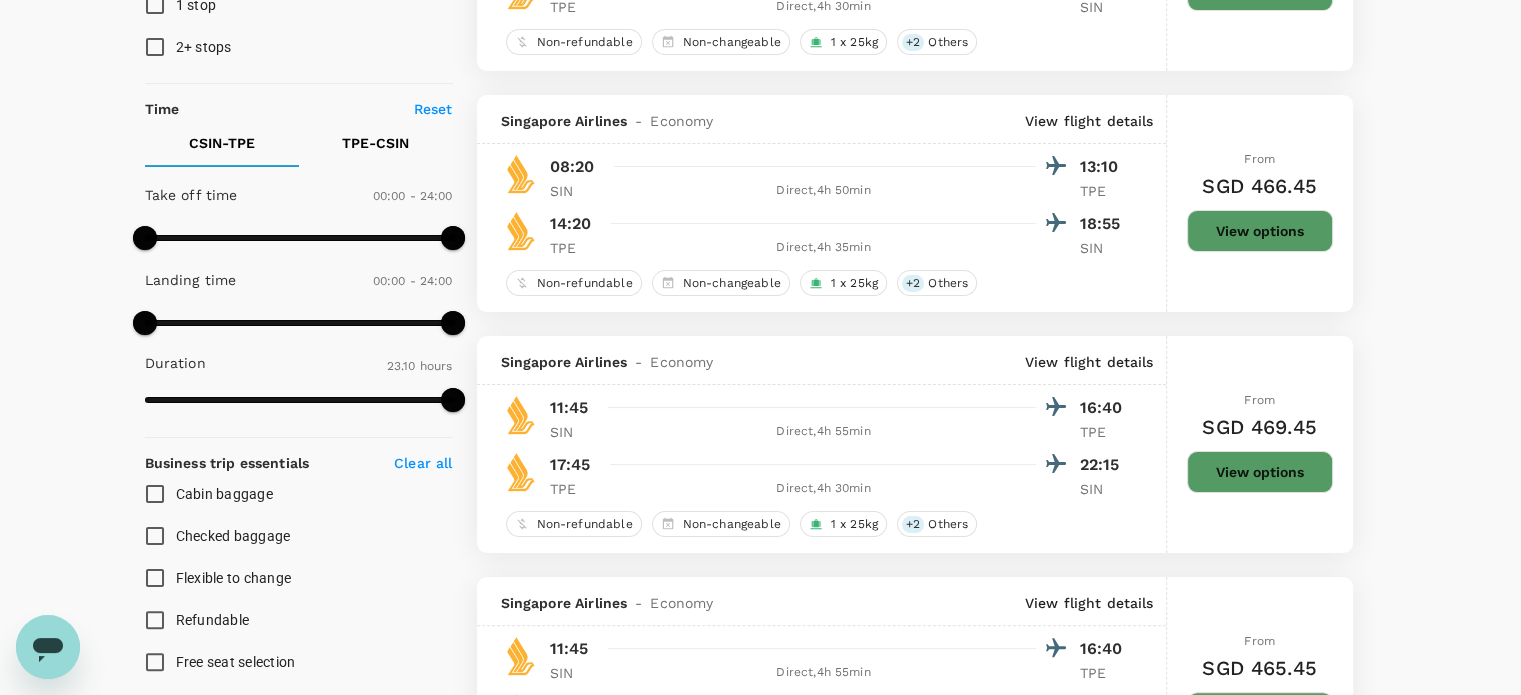 scroll, scrollTop: 400, scrollLeft: 0, axis: vertical 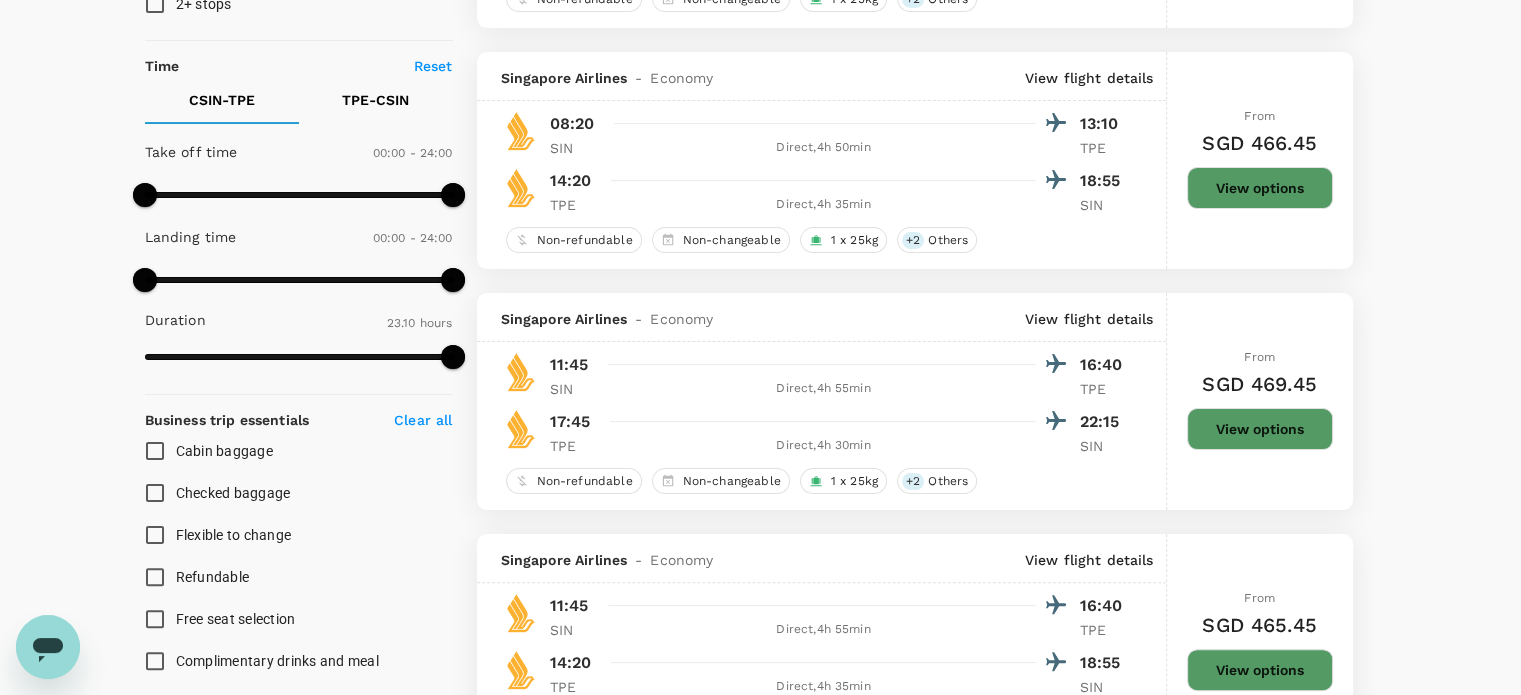 click on "View options" at bounding box center [1260, 429] 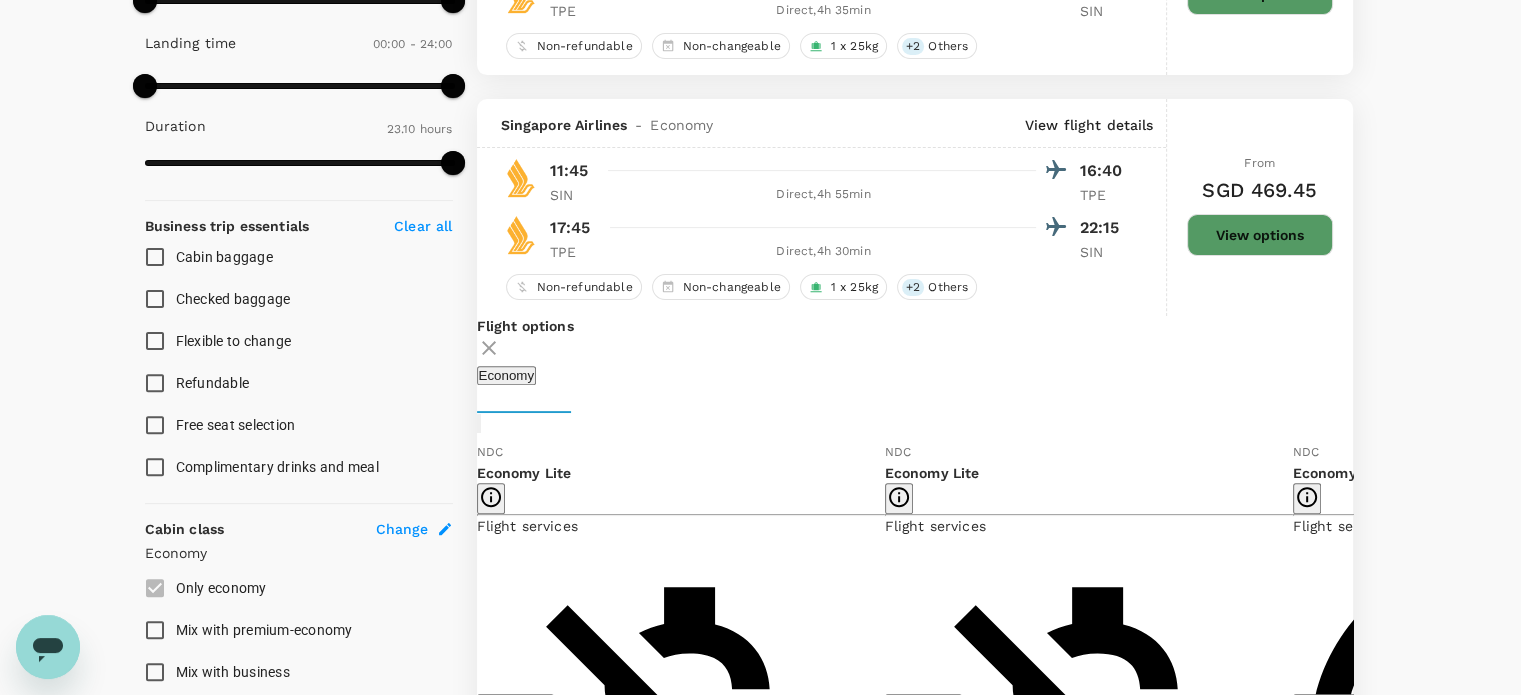scroll, scrollTop: 694, scrollLeft: 0, axis: vertical 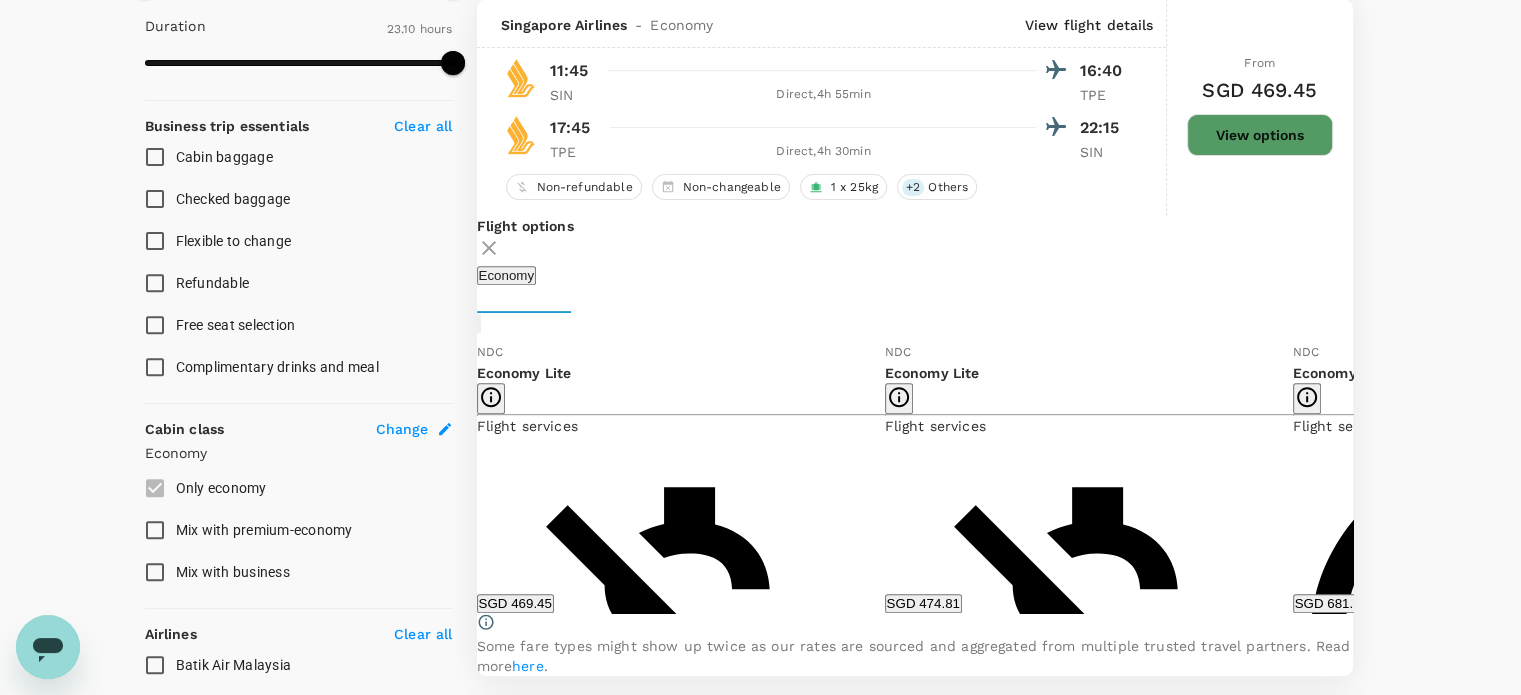 type 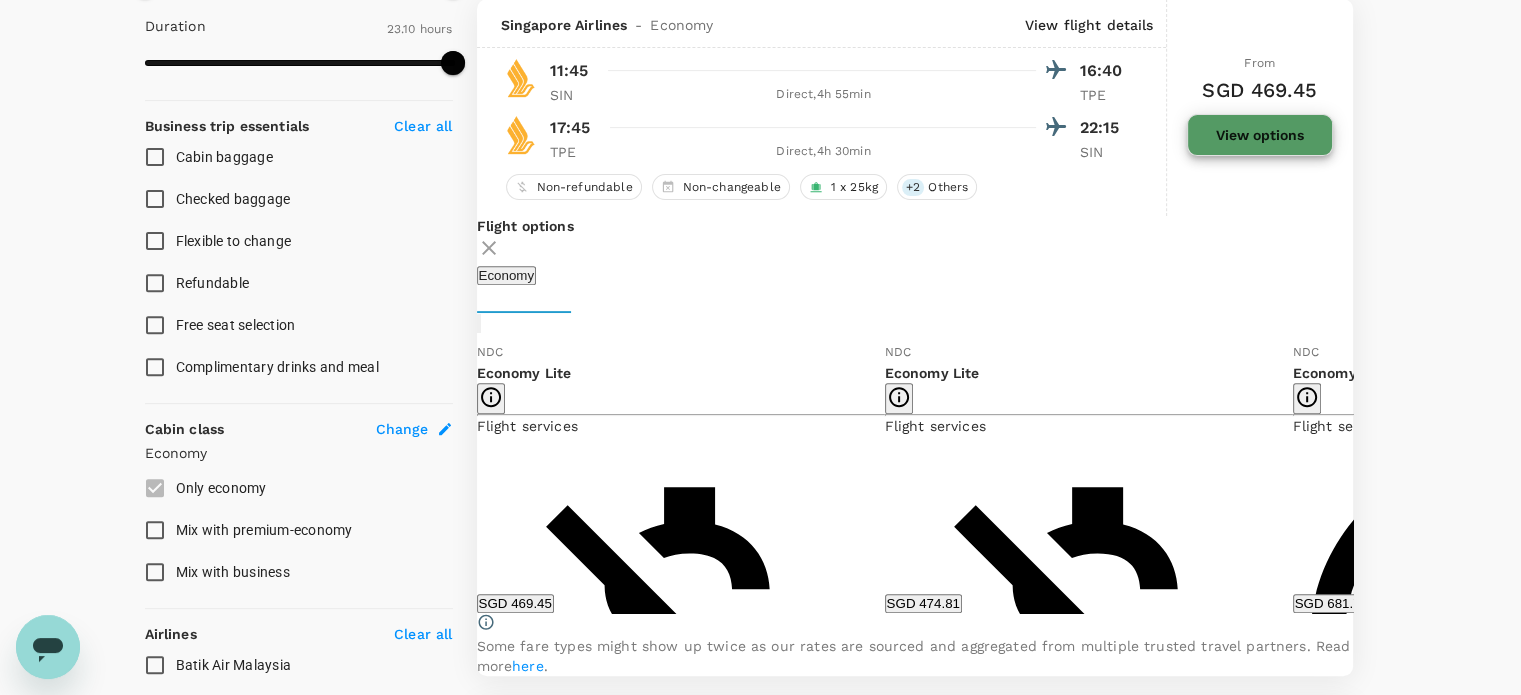 click on "SGD 469.45" at bounding box center [515, 603] 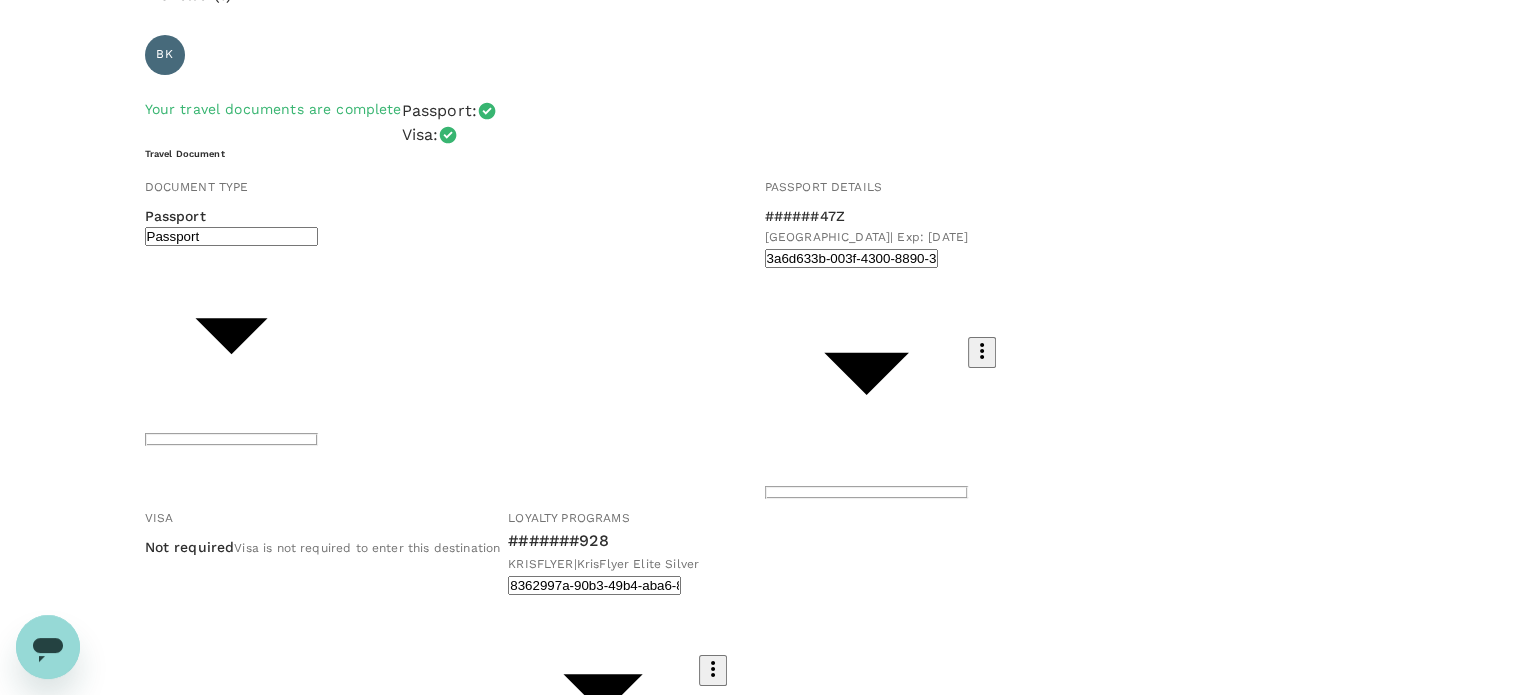 scroll, scrollTop: 64, scrollLeft: 0, axis: vertical 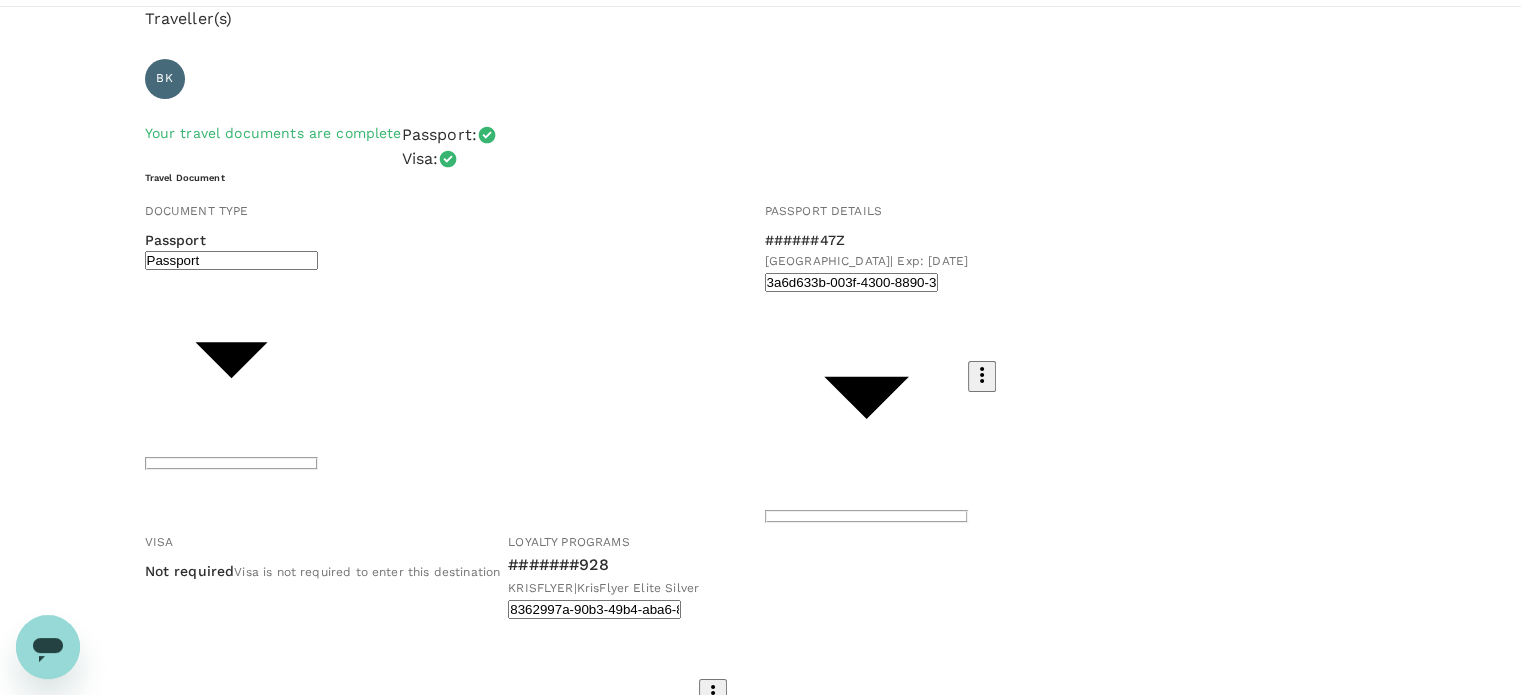 click on "View flight details" at bounding box center (198, 1367) 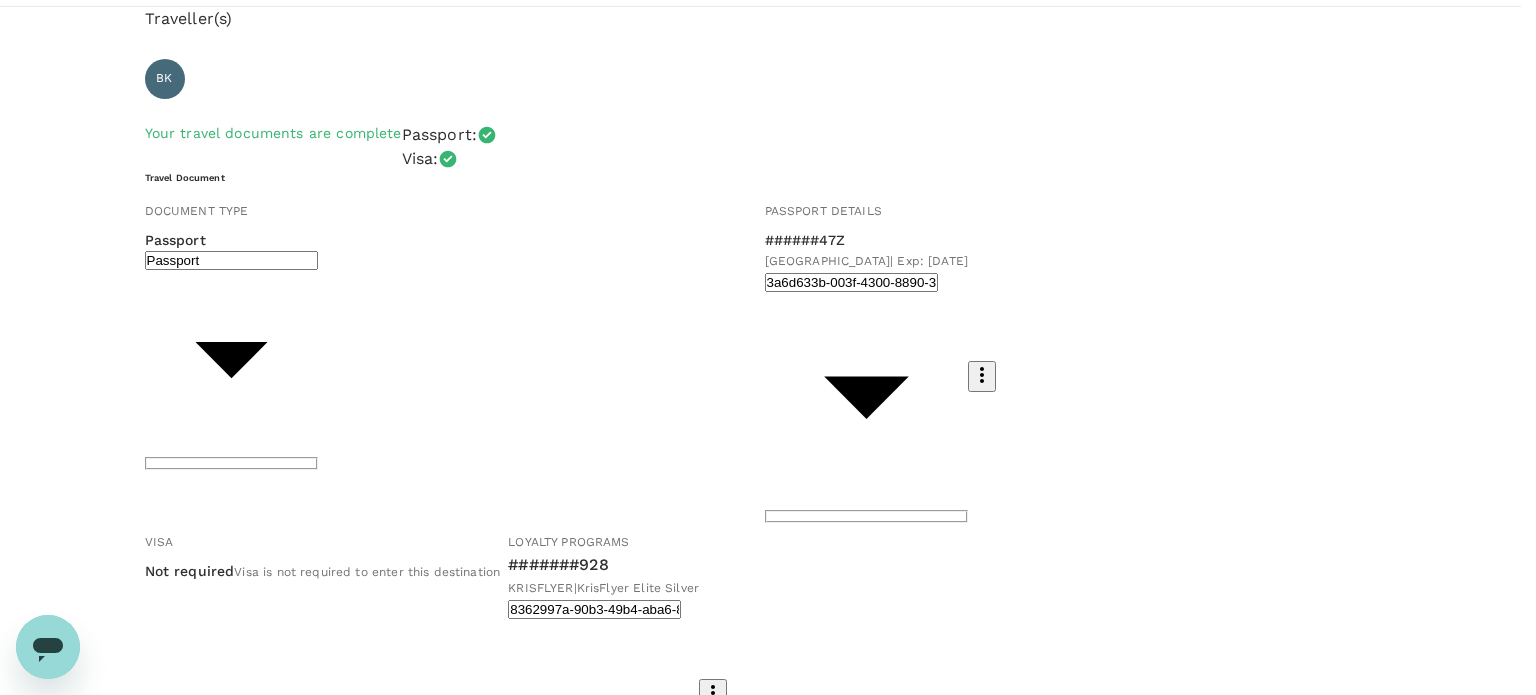 click 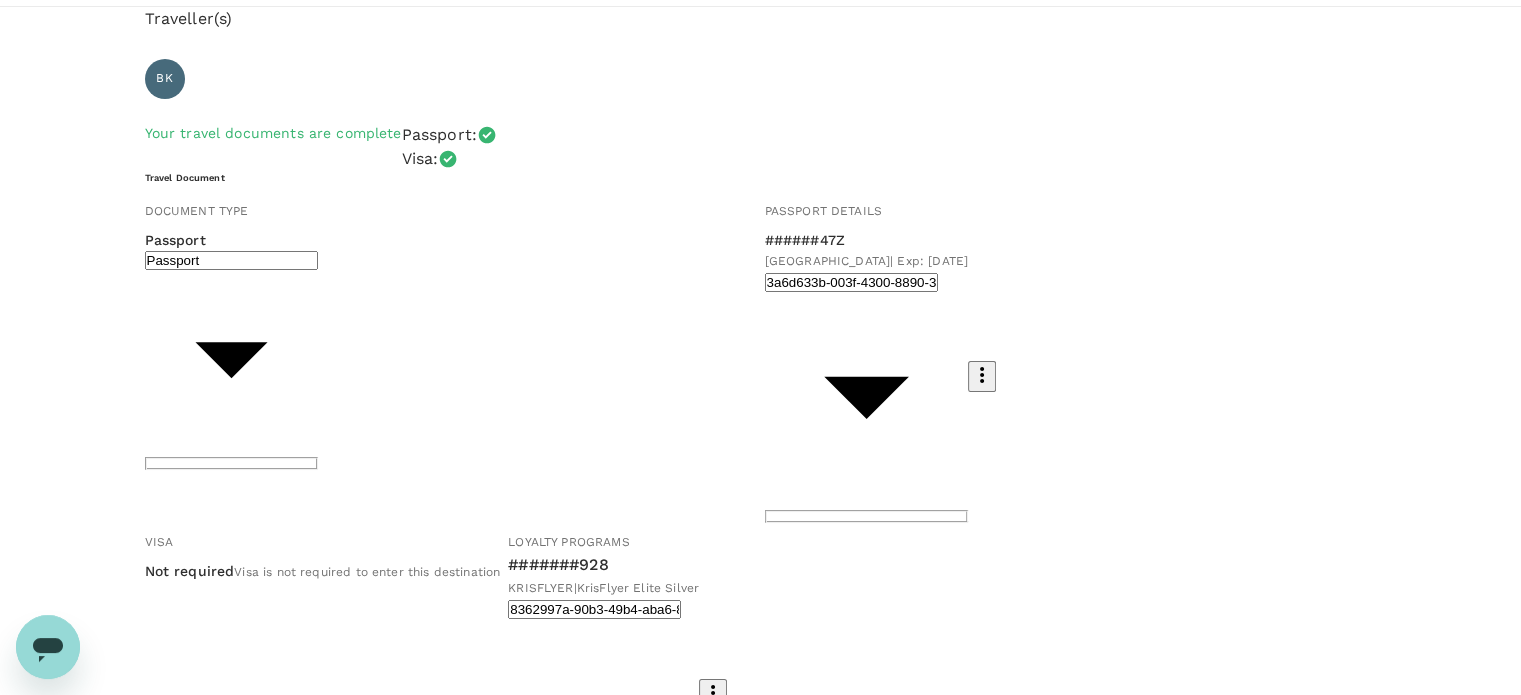 click on "Traveller(s) Traveller   1 : BK BOON HOCK   Kerk Your travel documents are complete Passport : Visa : Travel Document Document type Passport Passport ​ Passport details ######47Z Singapore  | Exp:   09 May 2033 3a6d633b-003f-4300-8890-34a1834f1b55 ​ Visa Not required Visa is not required to enter this destination Loyalty programs #######928 KRISFLYER |  KrisFlyer Elite Silver 8362997a-90b3-49b4-aba6-819b54791efd ​ Add ons Baggage Seat SIN  -  TPE TPE  -  SIN 25kg  checked baggage INCLUDED 25kg  checked baggage INCLUDED No seat selection + SGD 0.00 No seat selection + SGD 0.00 Special request Add any special requests here. Our support team will attend to it and reach out to you as soon as possible. Add request You've selected Monday, 01 Sep 2025 11:45 16:40 SIN Direct ,  4h 55min TPE Friday, 05 Sep 2025 17:45 22:15 TPE Direct ,  4h 30min SIN View flight details Price summary Total fare (1 traveller(s)) SGD 467.20 Air fare SGD 467.20 Baggage fee SGD 0.00 Seat fee SGD 0.00 Service fee SGD 2.25 Total" at bounding box center [760, 878] 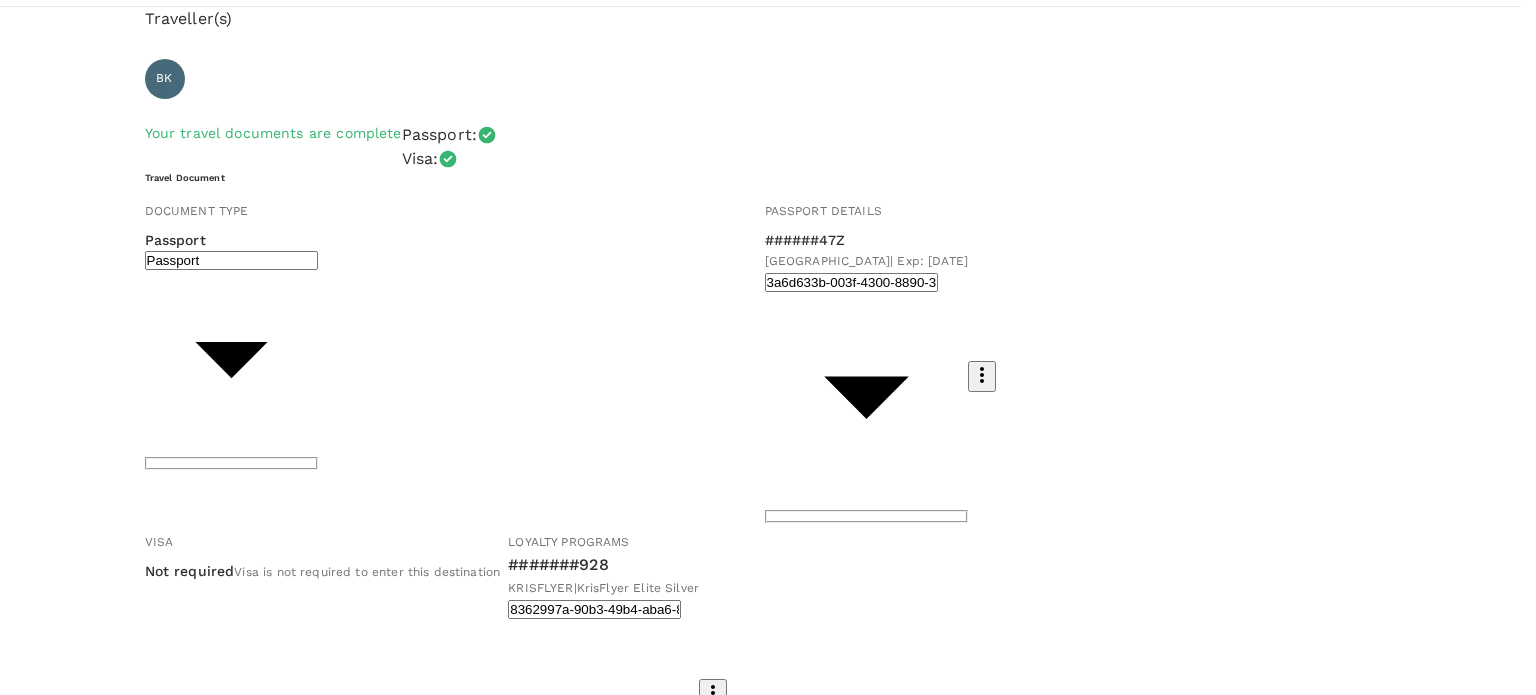 click on "SIN  -  TPE" at bounding box center (760, 1938) 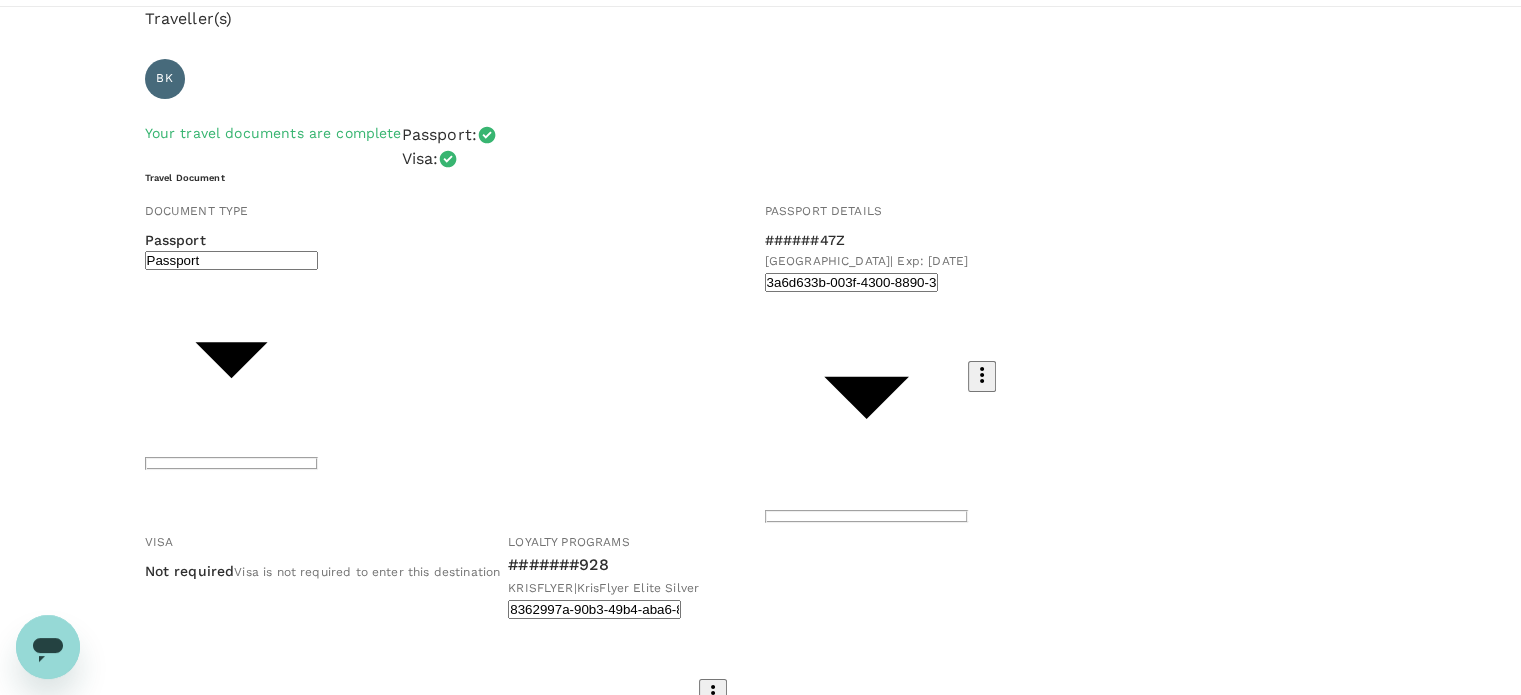 scroll, scrollTop: 164, scrollLeft: 0, axis: vertical 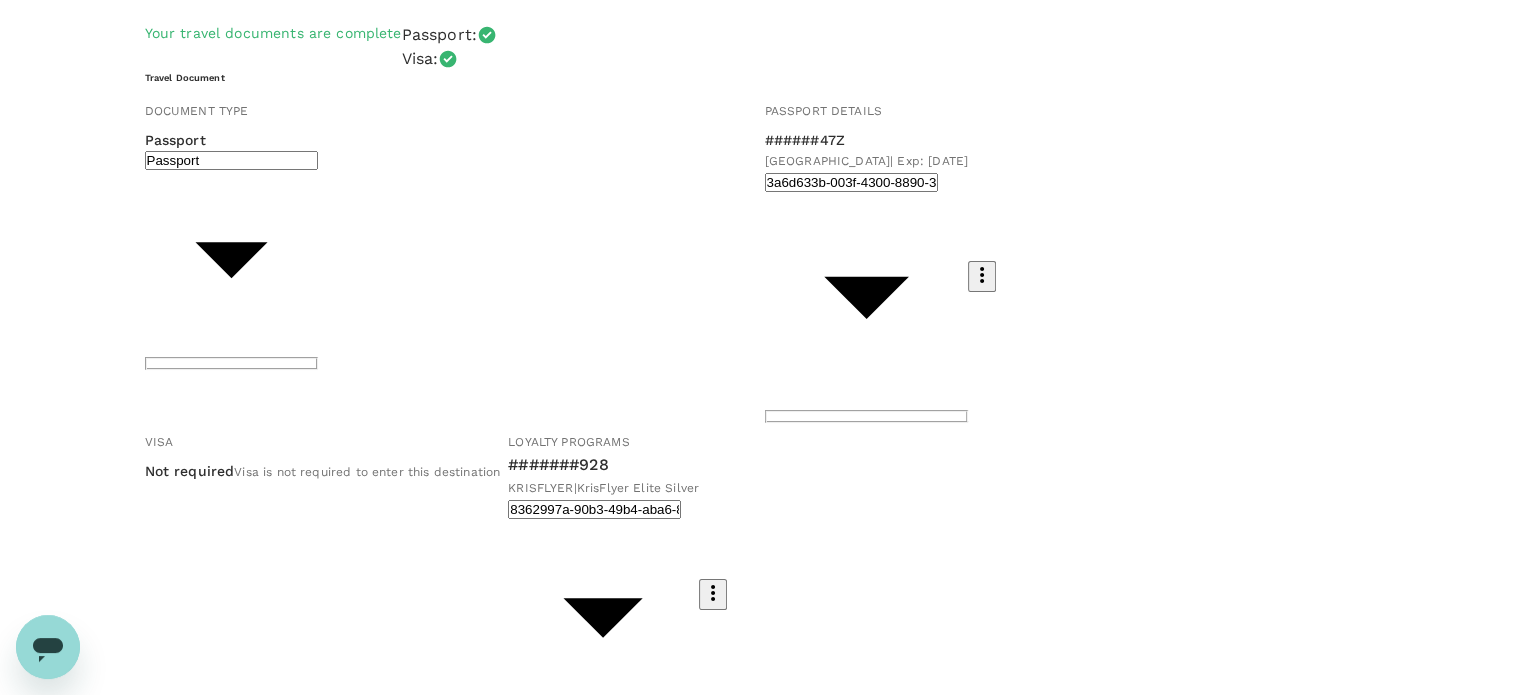 click on "You've selected Monday, 01 Sep 2025 11:45 16:40 SIN Direct ,  4h 55min TPE Friday, 05 Sep 2025 17:45 22:15 TPE Direct ,  4h 30min SIN View flight details Price summary Total fare (1 traveller(s)) SGD 467.20 Air fare SGD 467.20 Baggage fee SGD 0.00 Seat fee SGD 0.00 Service fee SGD 2.25 Total SGD 469.45 Continue to payment details" at bounding box center (761, 1352) 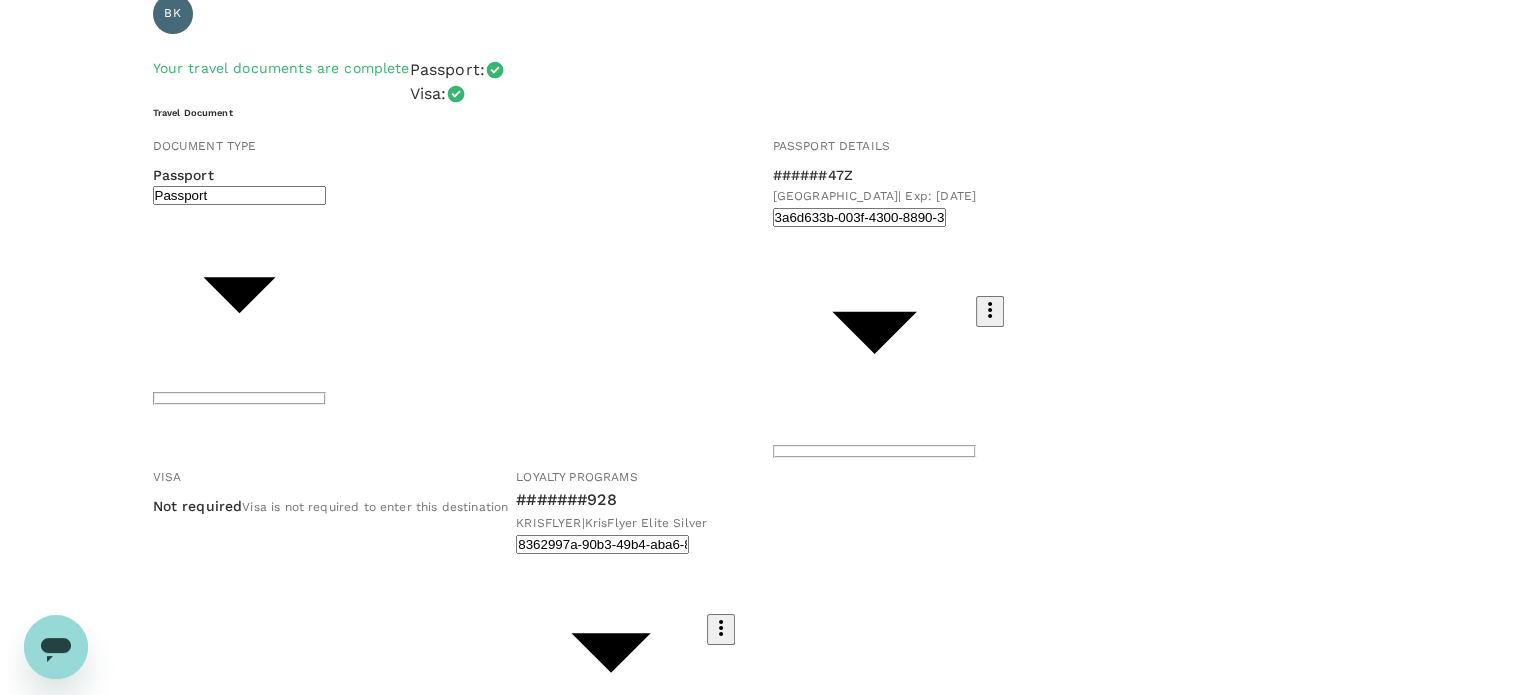 scroll, scrollTop: 164, scrollLeft: 0, axis: vertical 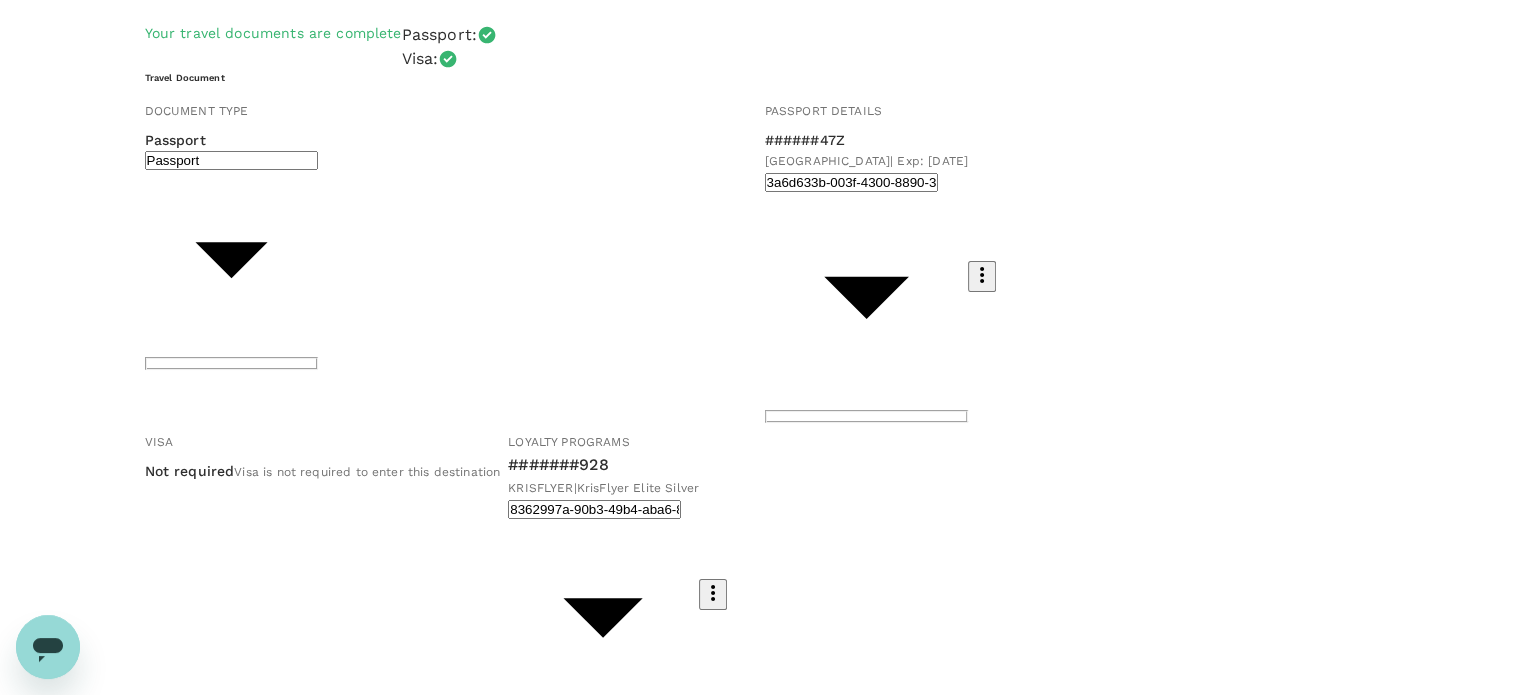 click on "Continue to payment details" at bounding box center (229, 1639) 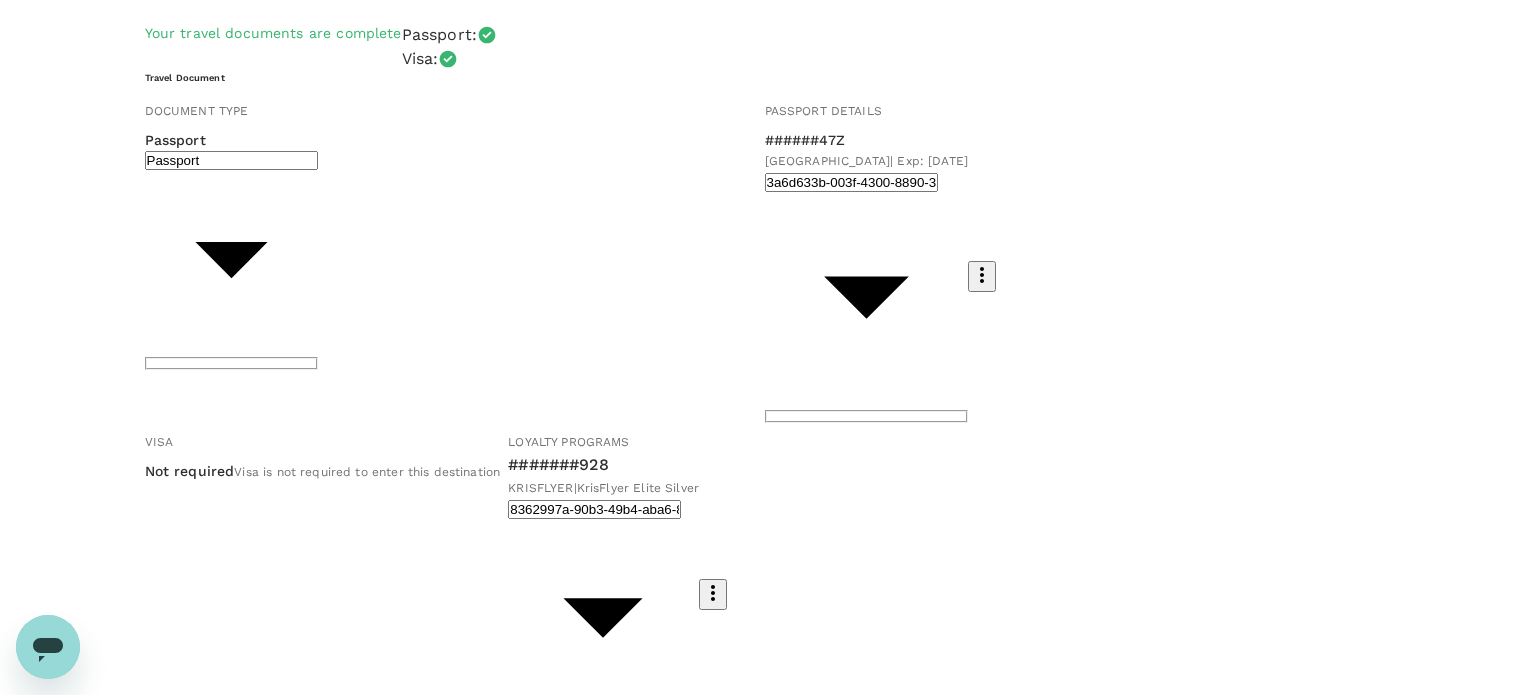scroll, scrollTop: 251, scrollLeft: 0, axis: vertical 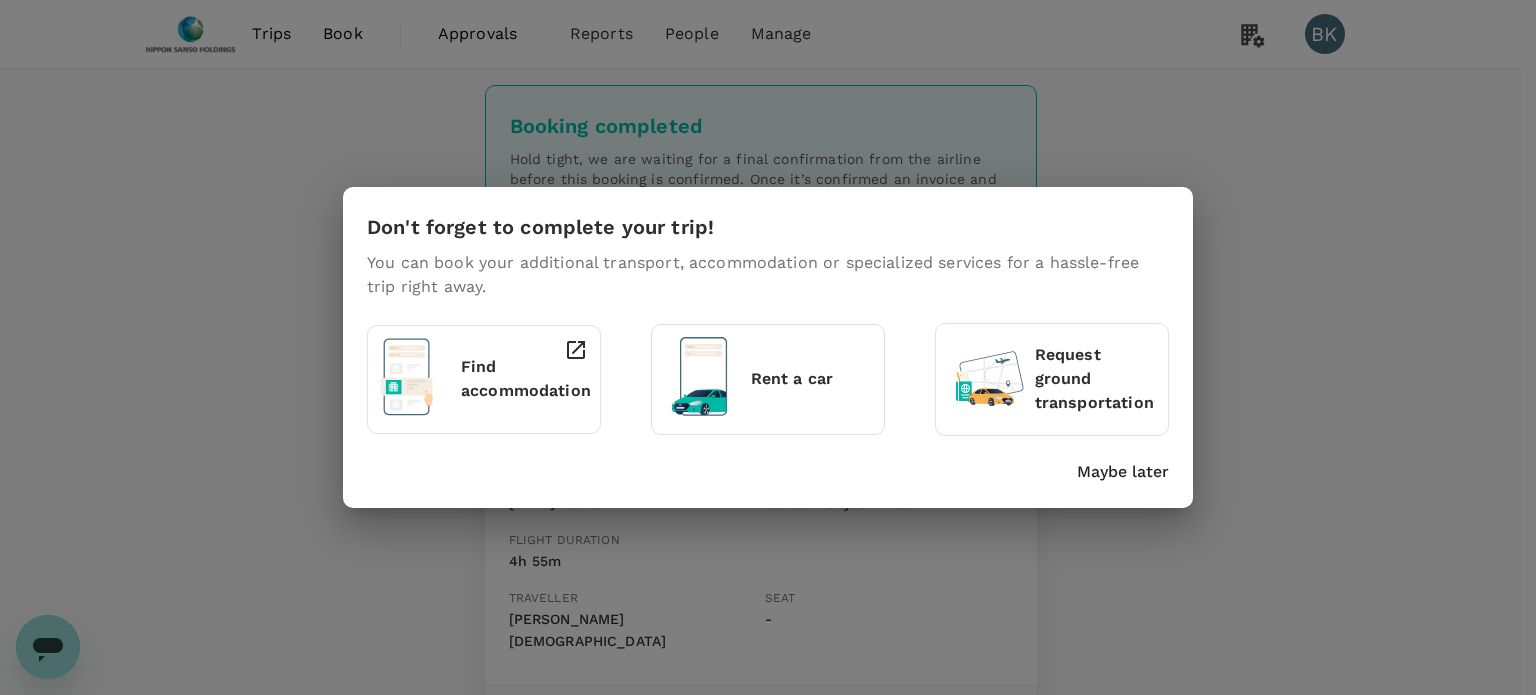 click on "Maybe later" at bounding box center (1123, 472) 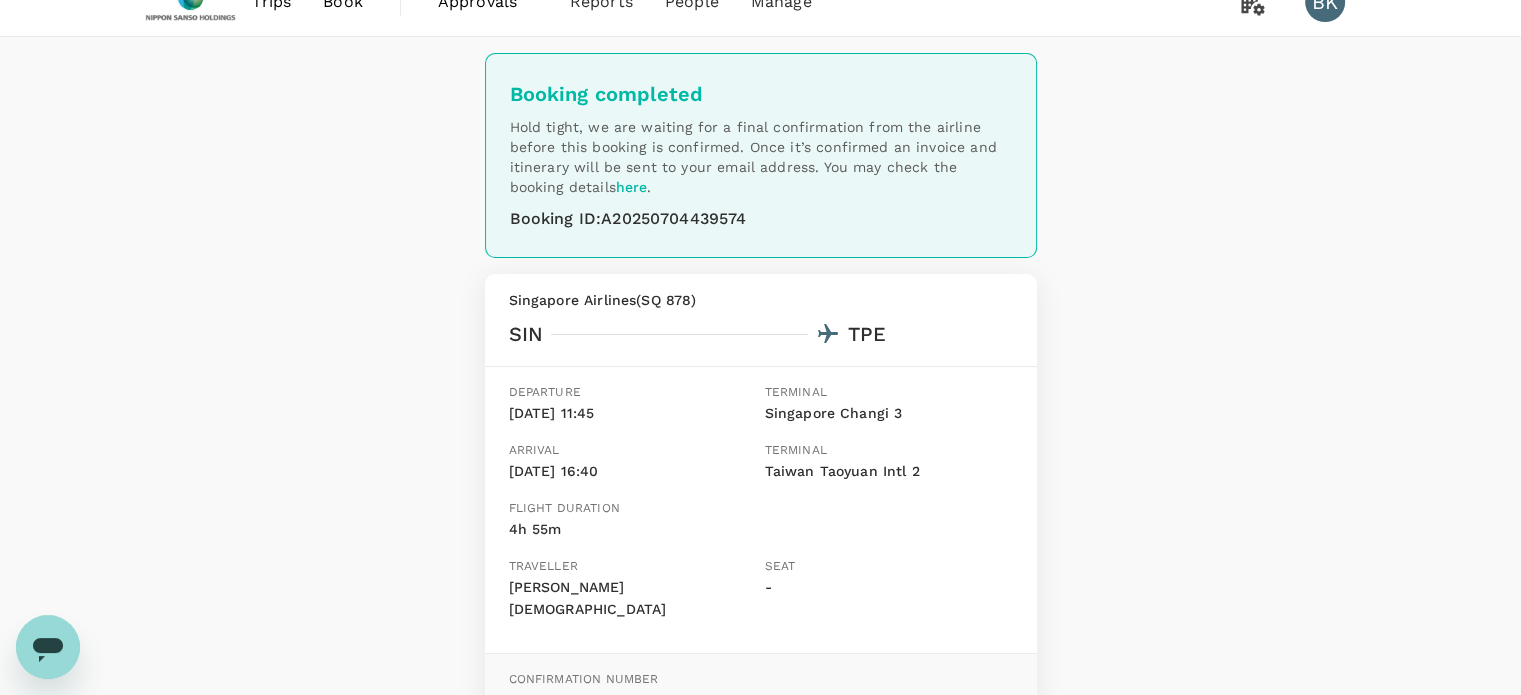 scroll, scrollTop: 0, scrollLeft: 0, axis: both 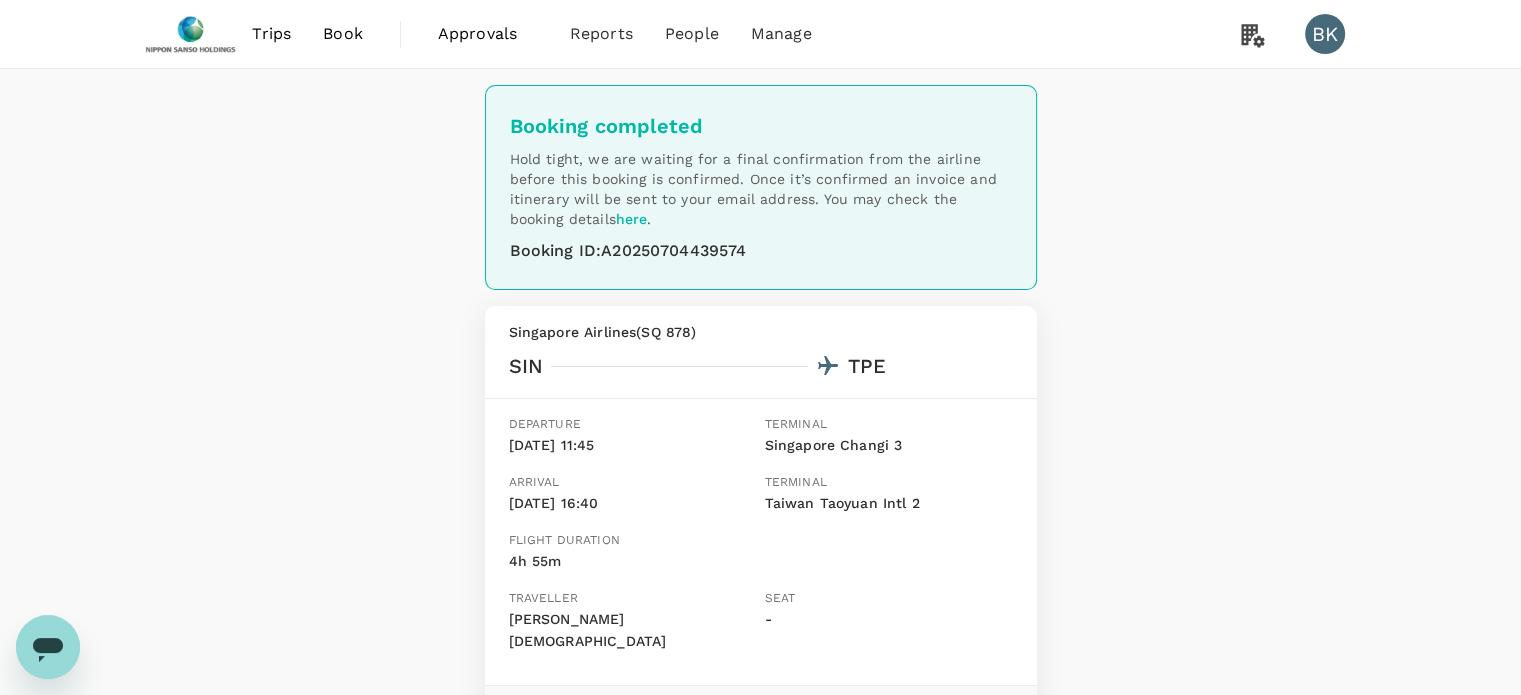 click on "Booking completed Hold tight, we are waiting for a final confirmation from the airline before this booking is confirmed. Once it’s confirmed an invoice and itinerary will be sent to your email address. You may check the booking details  here . Booking ID  : A20250704439574 Singapore Airlines  ( SQ   878 ) SIN TPE Departure 01 Sep, 11:45 Terminal Singapore Changi   3 Arrival 01 Sep, 16:40 Terminal Taiwan Taoyuan Intl   2 Flight duration 4h 55m Traveller BOON HOCK KERK Seat - Confirmation number DNG7LH Singapore Airlines  ( SQ   879 ) TPE SIN Departure 05 Sep, 17:45 Terminal Taiwan Taoyuan Intl   2 Arrival 05 Sep, 22:15 Terminal Singapore Changi   Flight duration 4h 30m Traveller BOON HOCK KERK Seat - Confirmation number DNG7LH Back to trips Book a hotel" at bounding box center (760, 725) 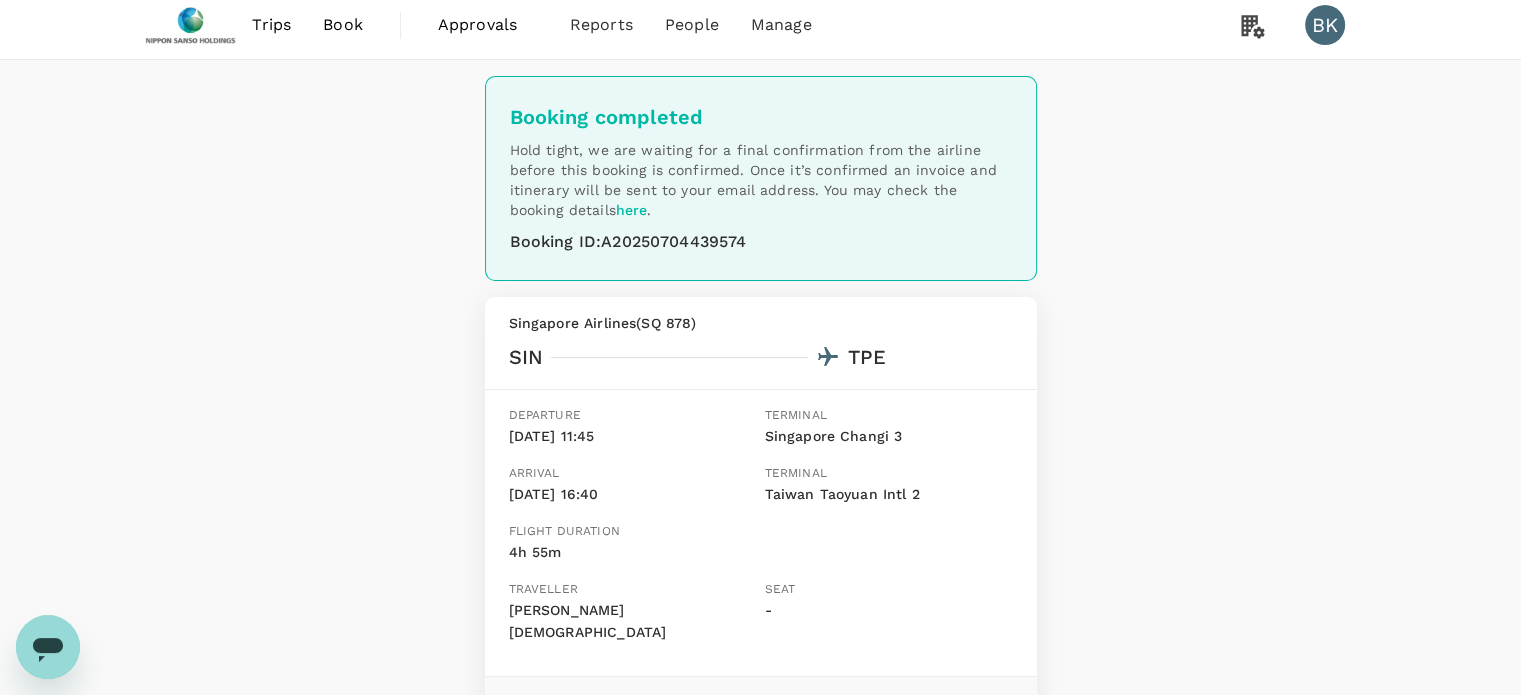 scroll, scrollTop: 0, scrollLeft: 0, axis: both 